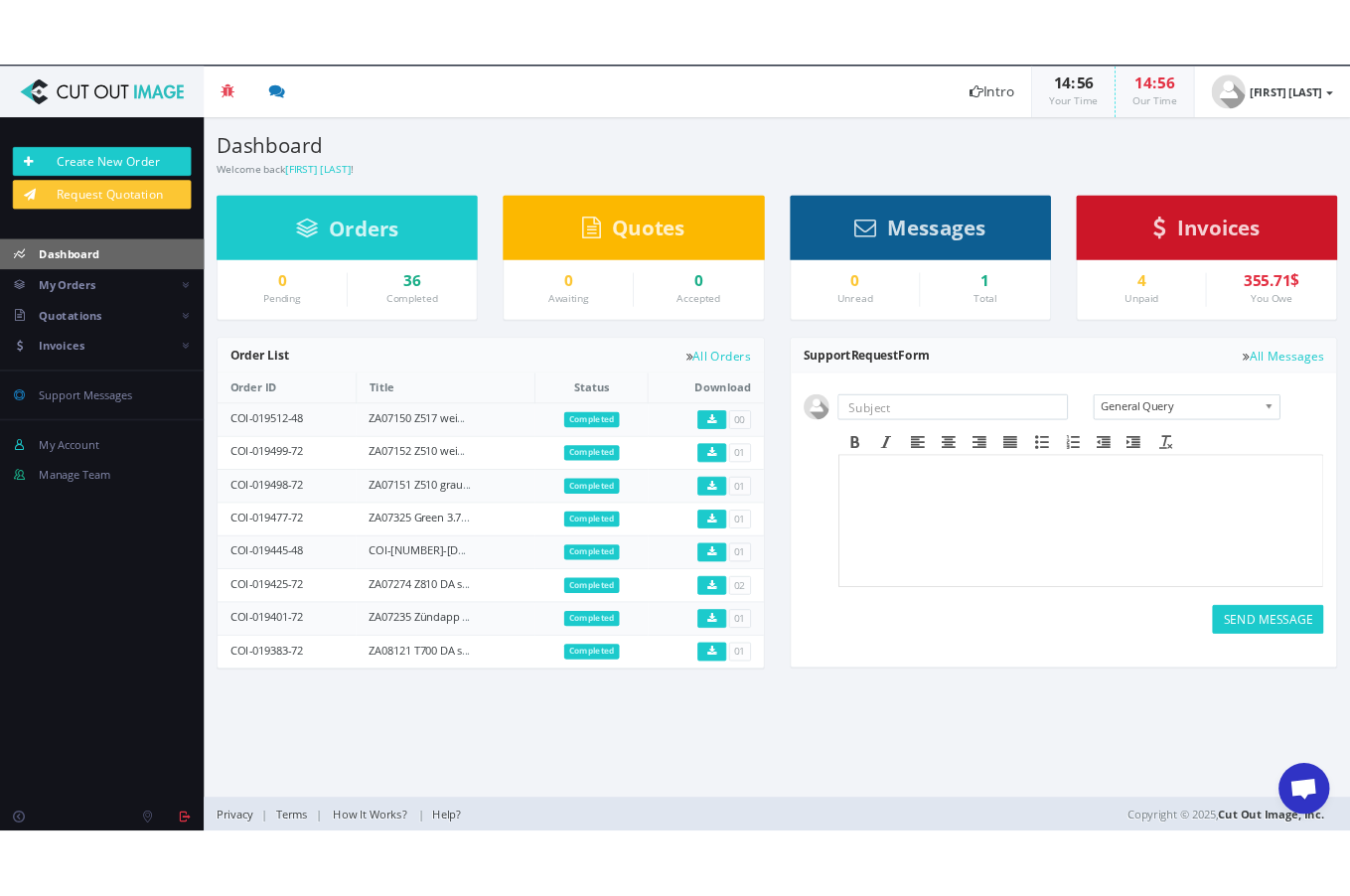 scroll, scrollTop: 0, scrollLeft: 0, axis: both 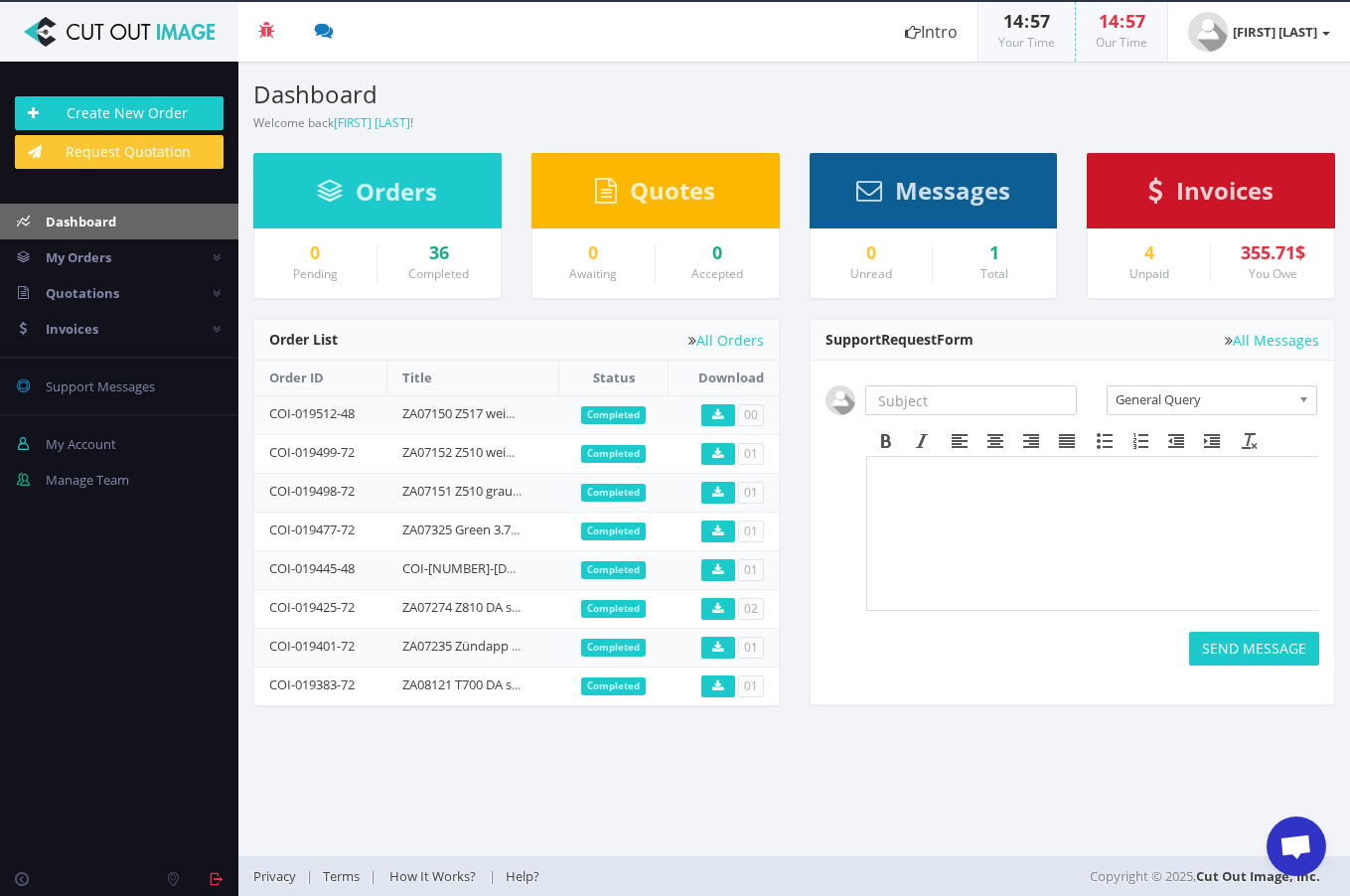 click on "Dashboard
Welcome back  Franzy Brunner !
Create New Order
Welcome
Franzy Brunner !
Orders
0
Pending
0" at bounding box center [794, 459] 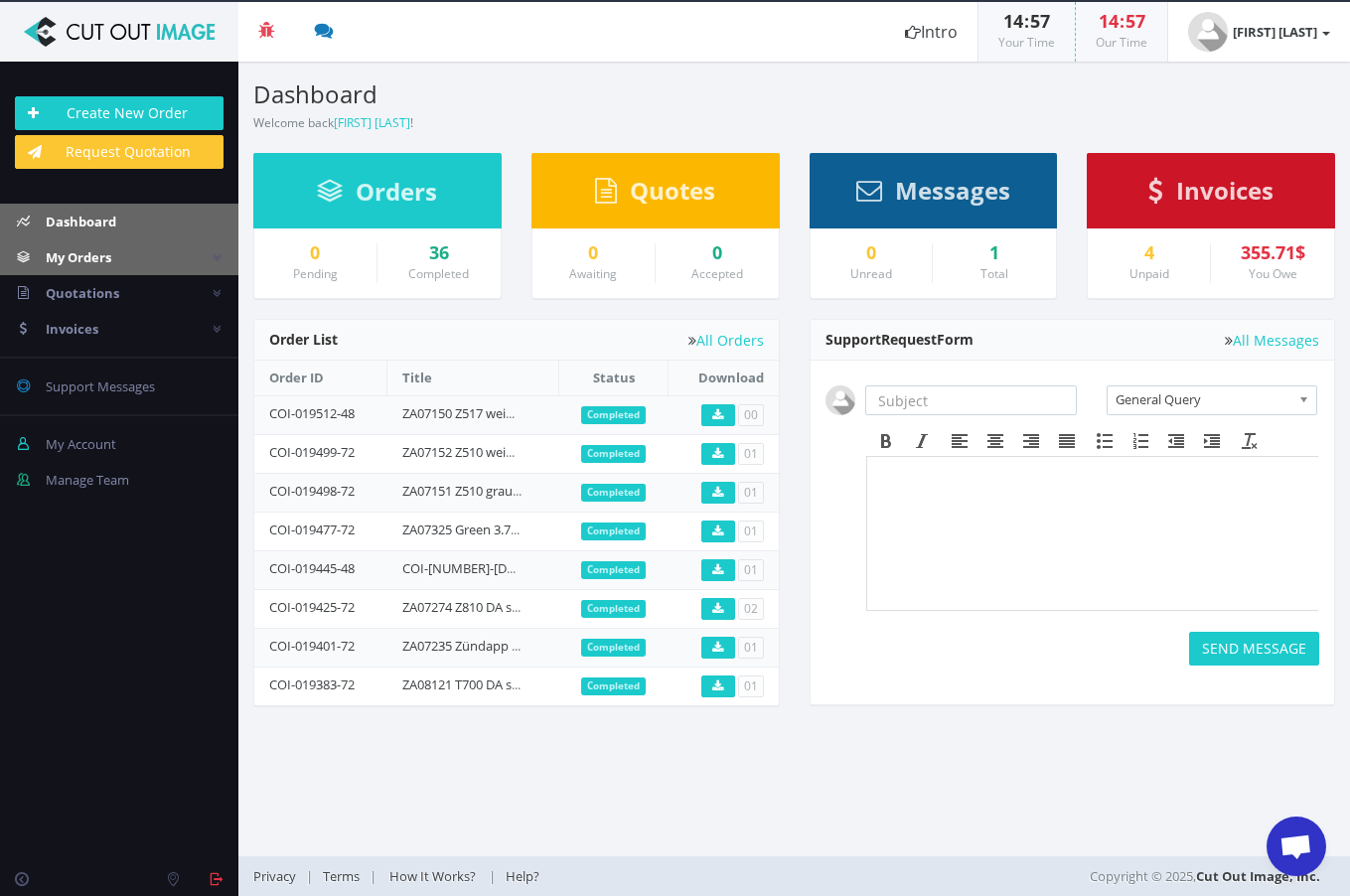 click on "My Orders" at bounding box center [78, 257] 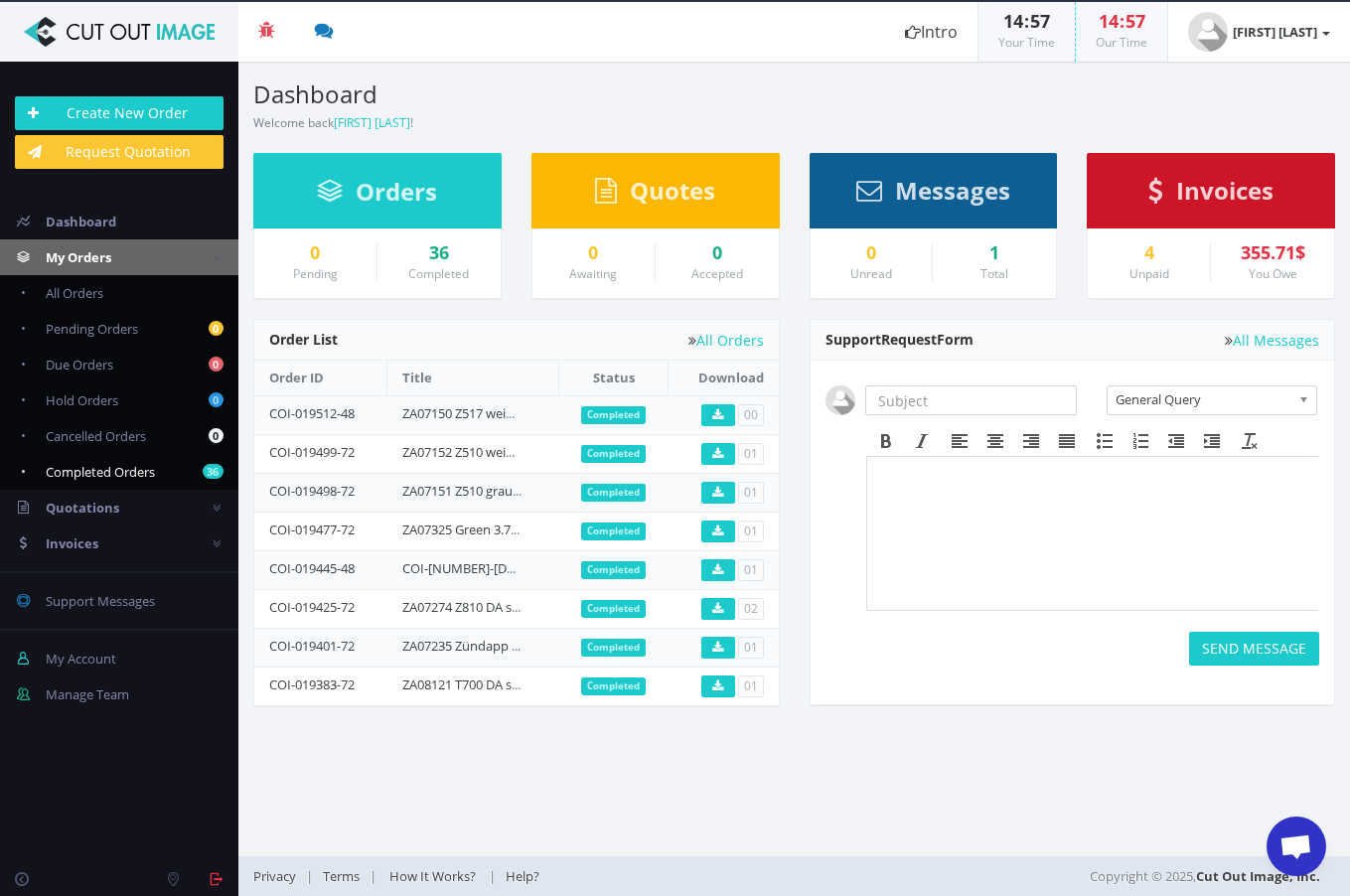 click on "Completed Orders" at bounding box center (100, 472) 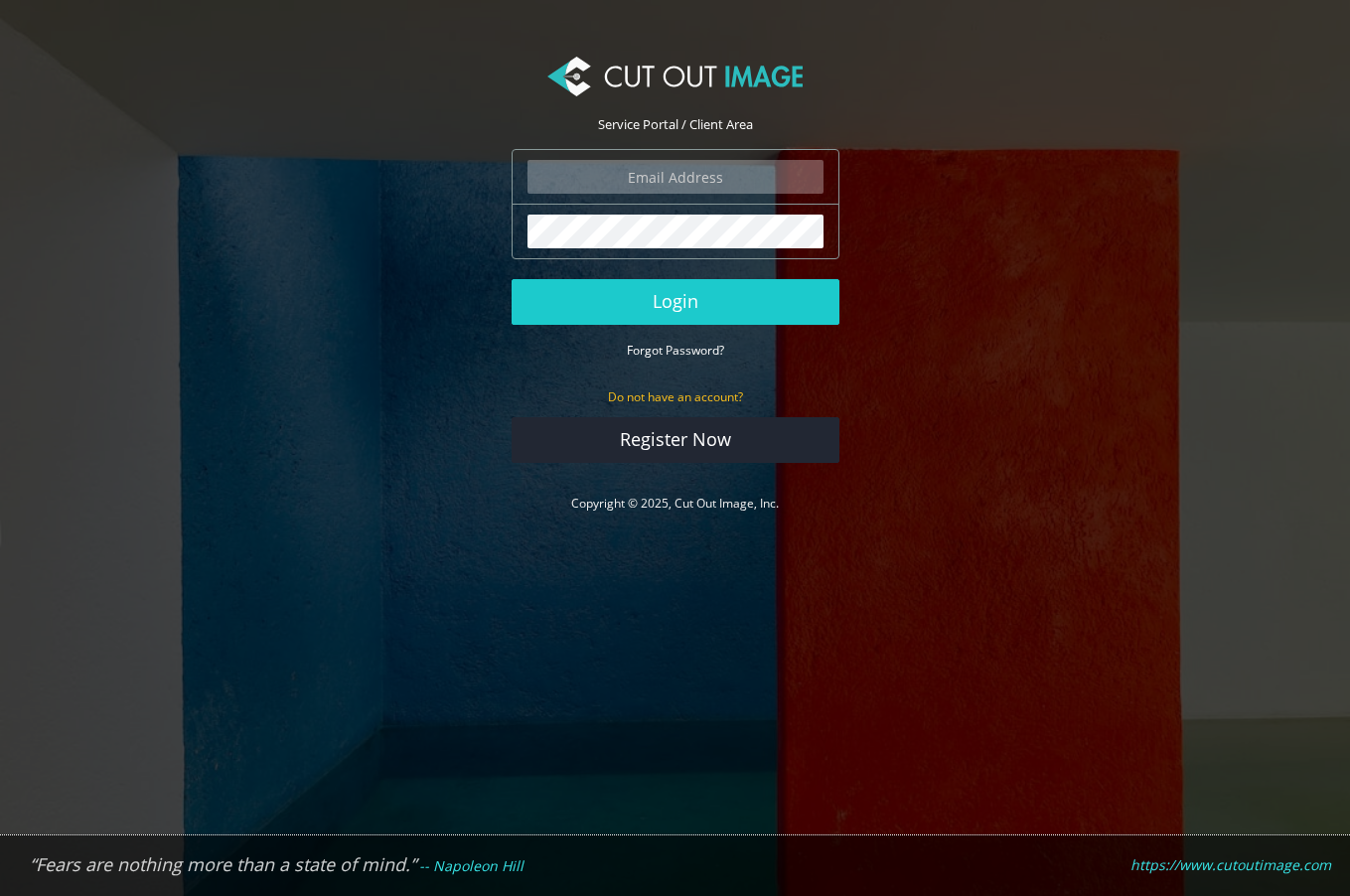 scroll, scrollTop: 0, scrollLeft: 0, axis: both 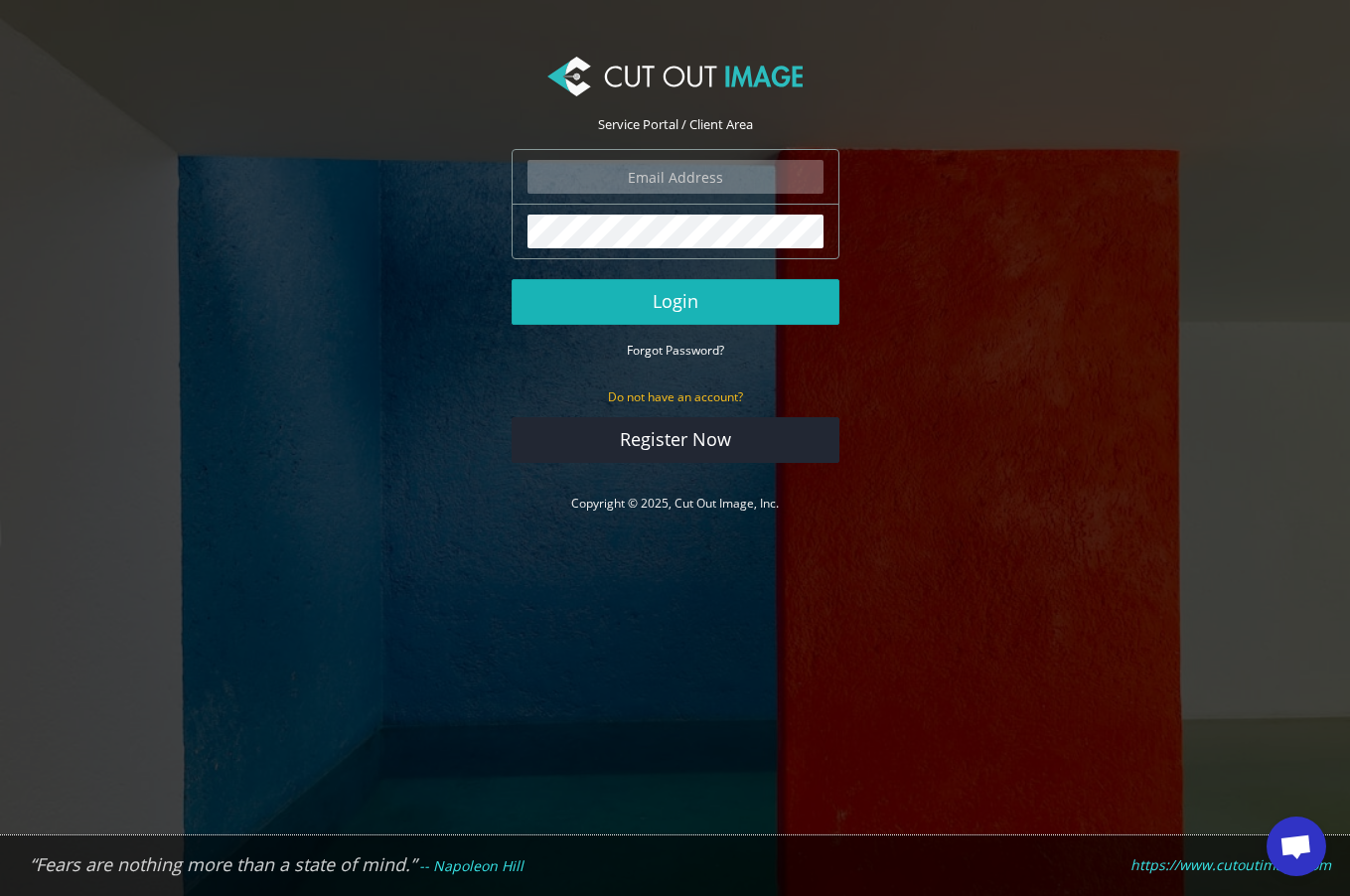 type on "[USERNAME]@[DOMAIN]" 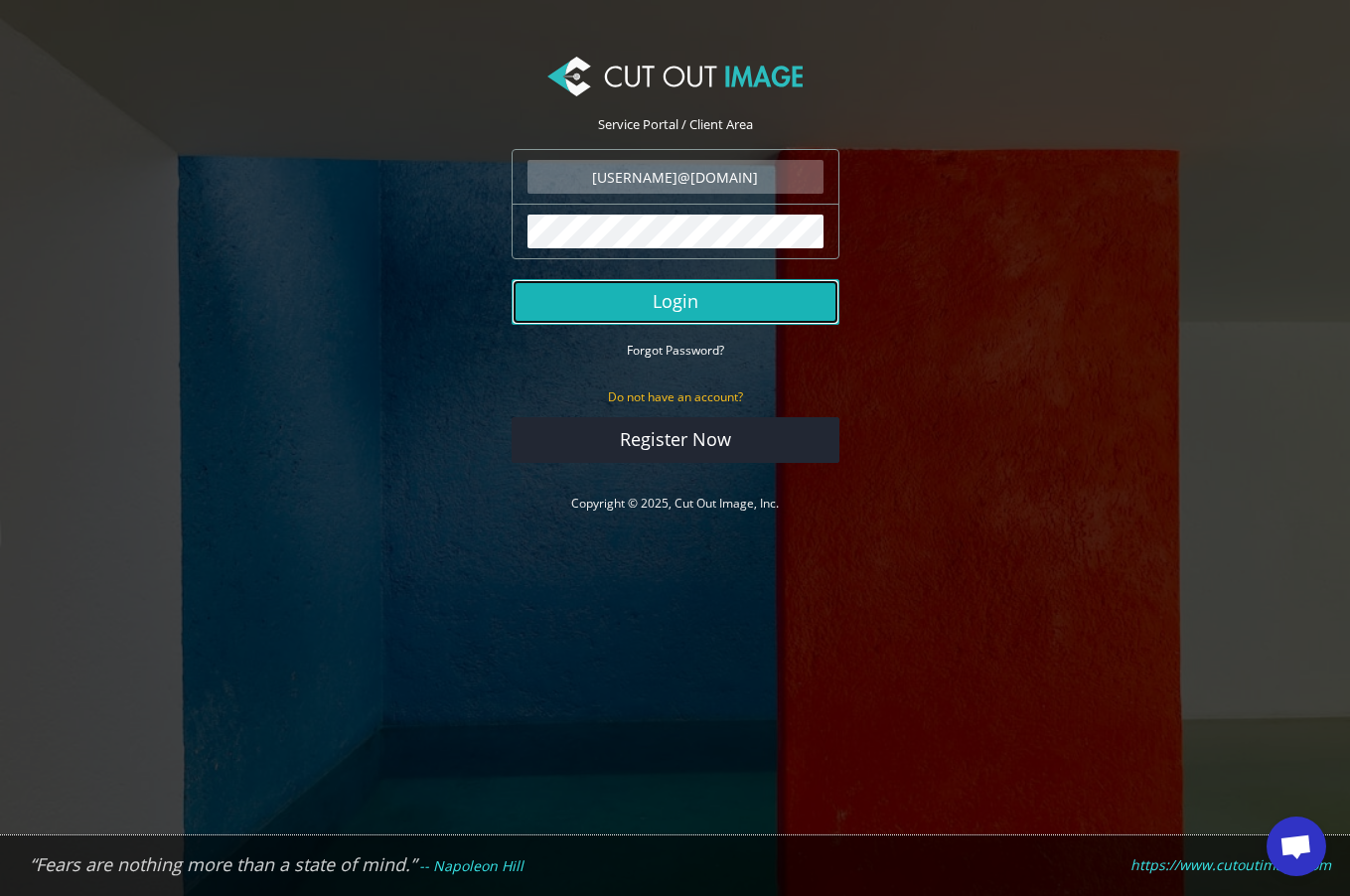 click on "Login" at bounding box center (675, 302) 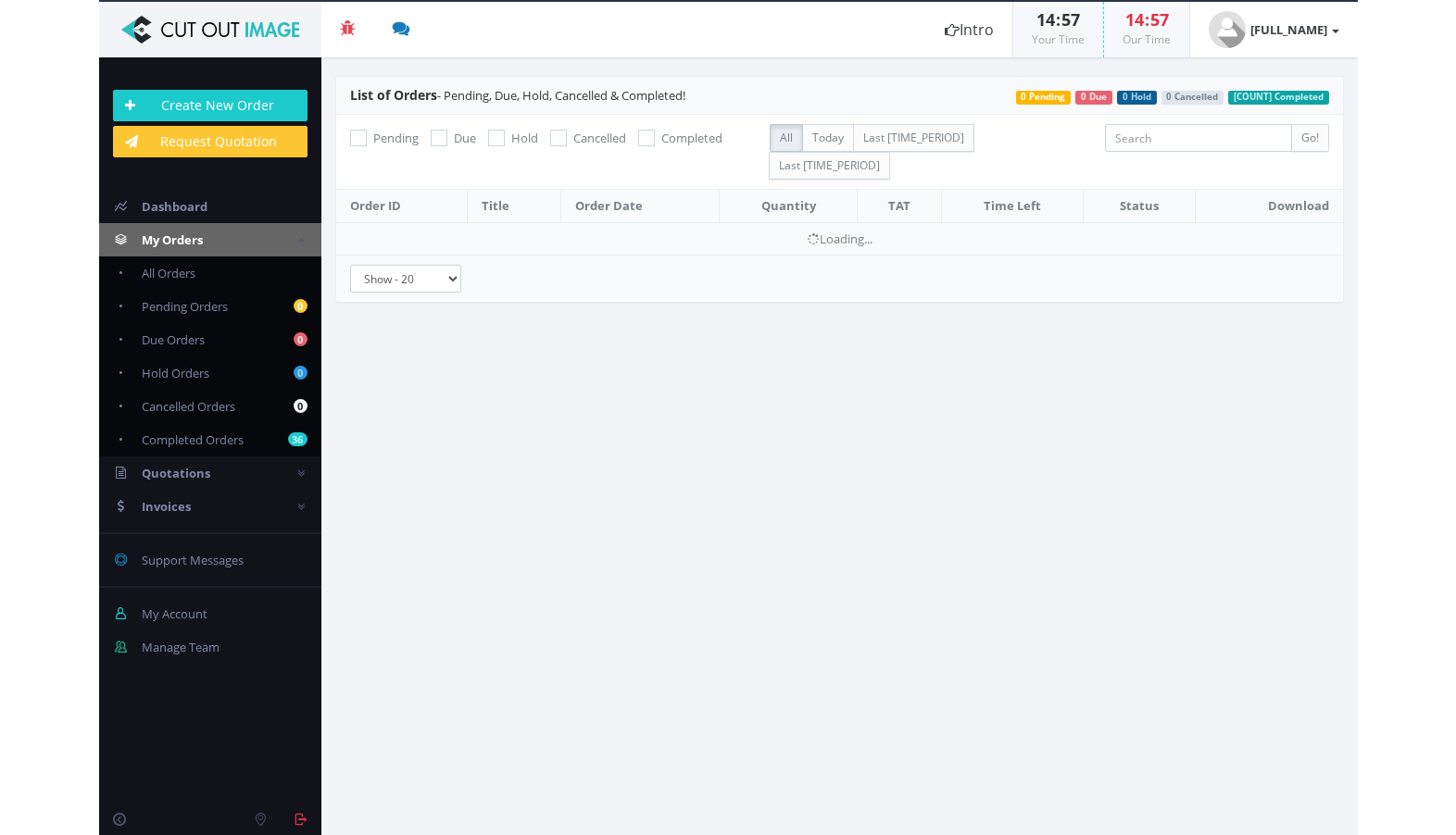 scroll, scrollTop: 0, scrollLeft: 0, axis: both 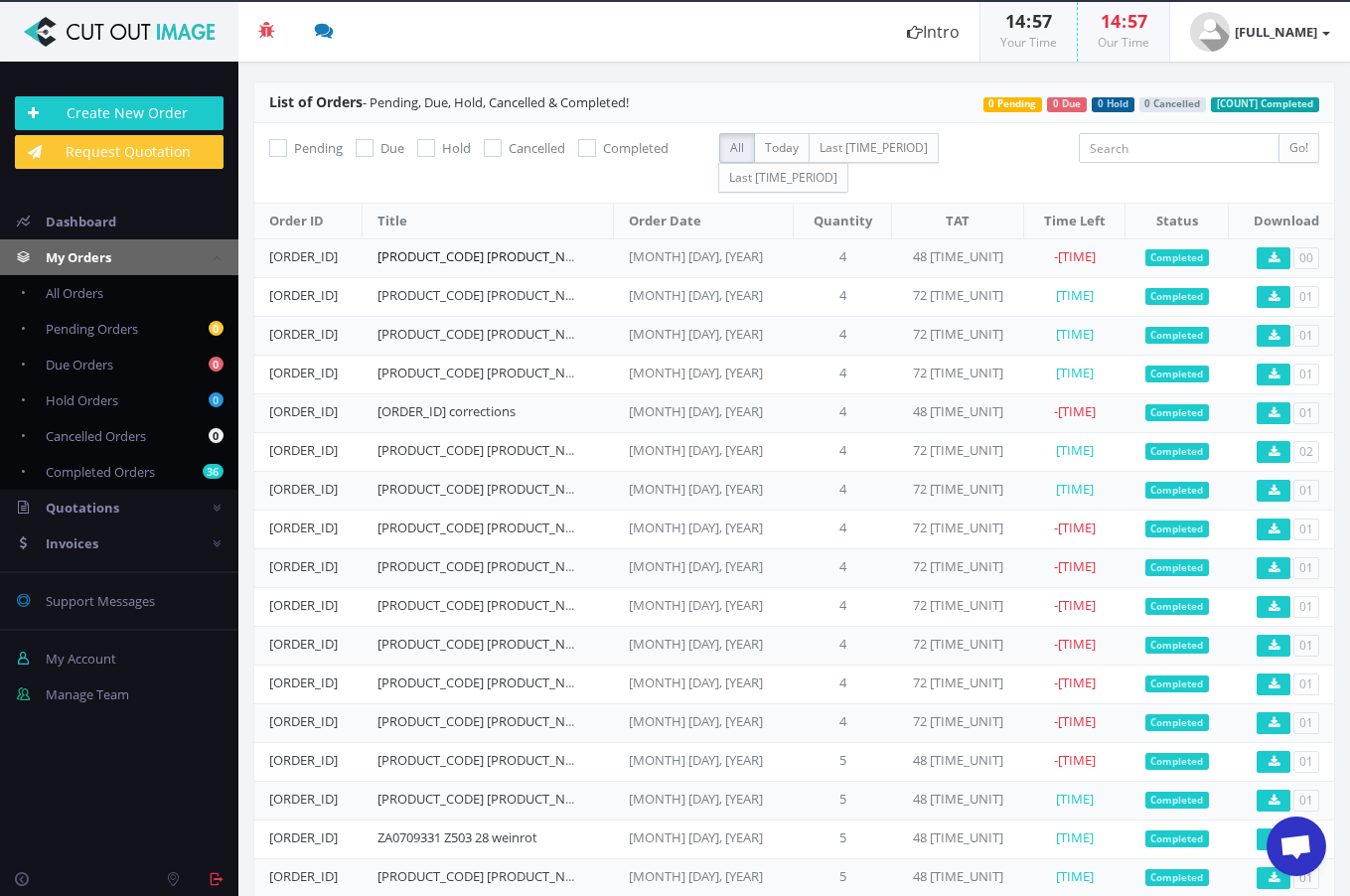 click on "[PRODUCT_CODE] [PRODUCT_NAME]" at bounding box center [487, 256] 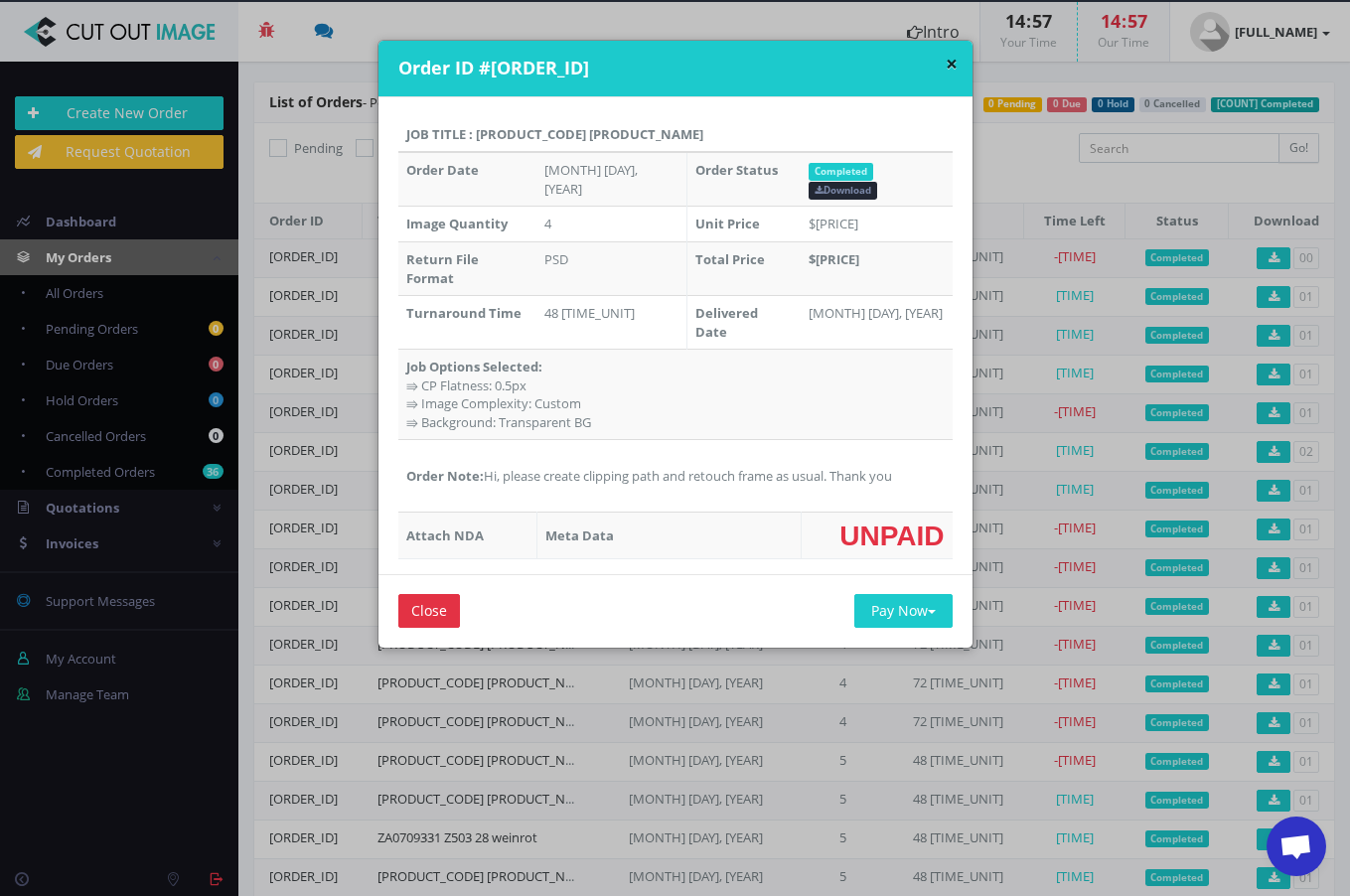drag, startPoint x: 780, startPoint y: 420, endPoint x: 677, endPoint y: 429, distance: 103.392456 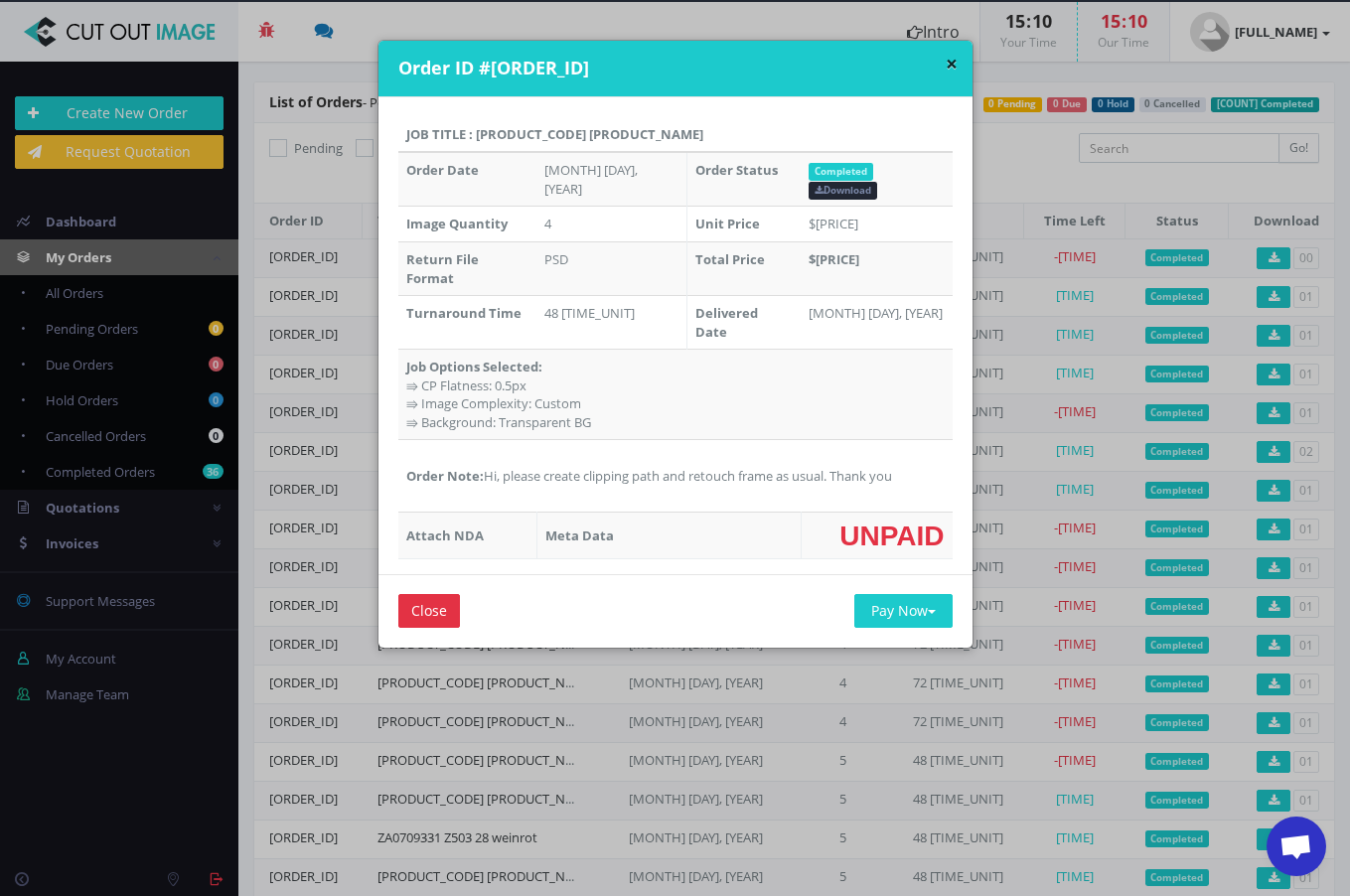 click on "×
Order ID #COI-019512-48
Job Title :   ZA07150 Z517 weiß grün CAN
Order Date
Jul 28, 2025
Order Status
Completed
Image Quantity 4 $25.05" at bounding box center (675, 448) 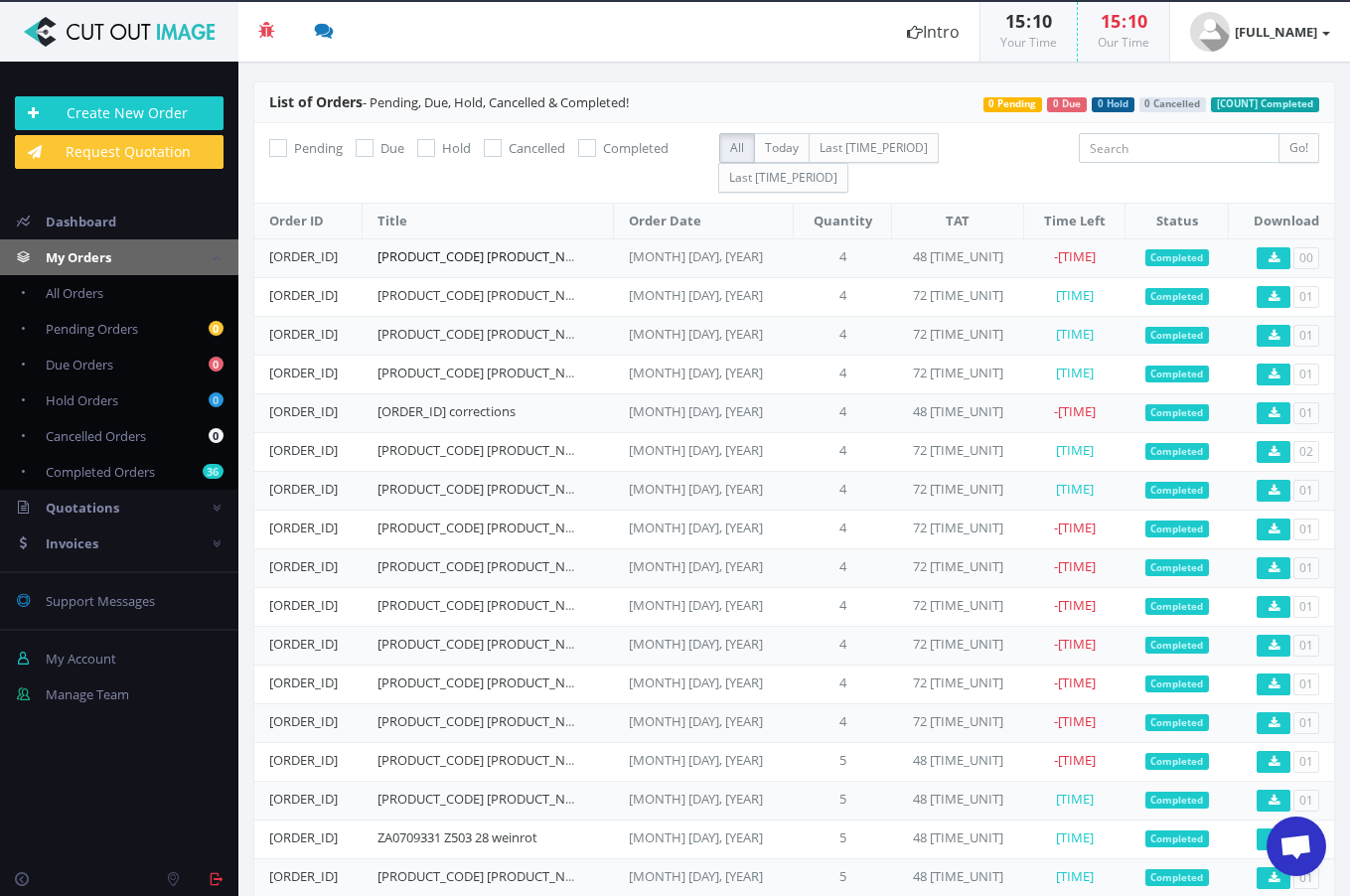 click on "ZA07150 Z517 weiß grün CAN" at bounding box center [487, 256] 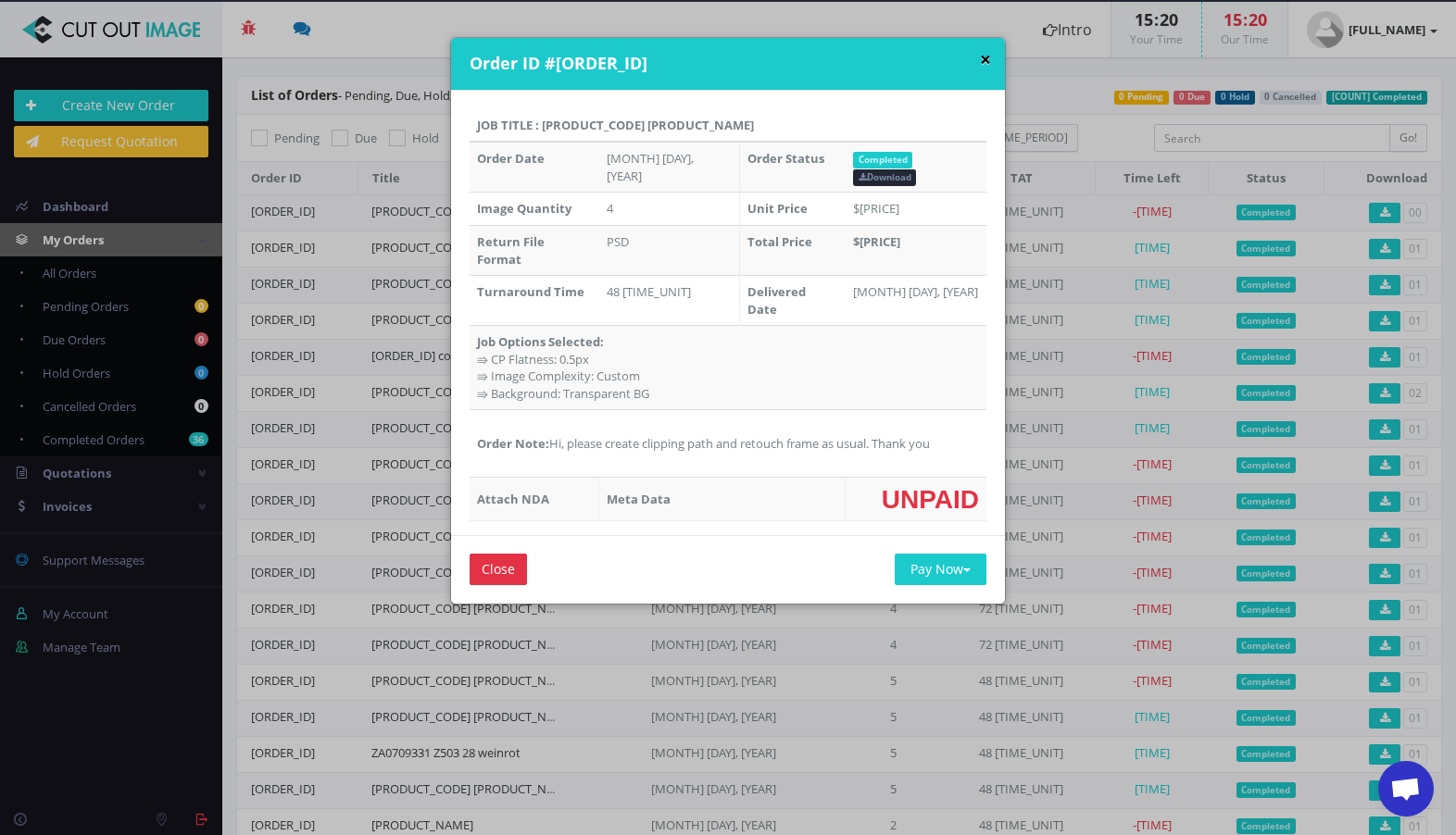 click on "×" at bounding box center [985, 59] 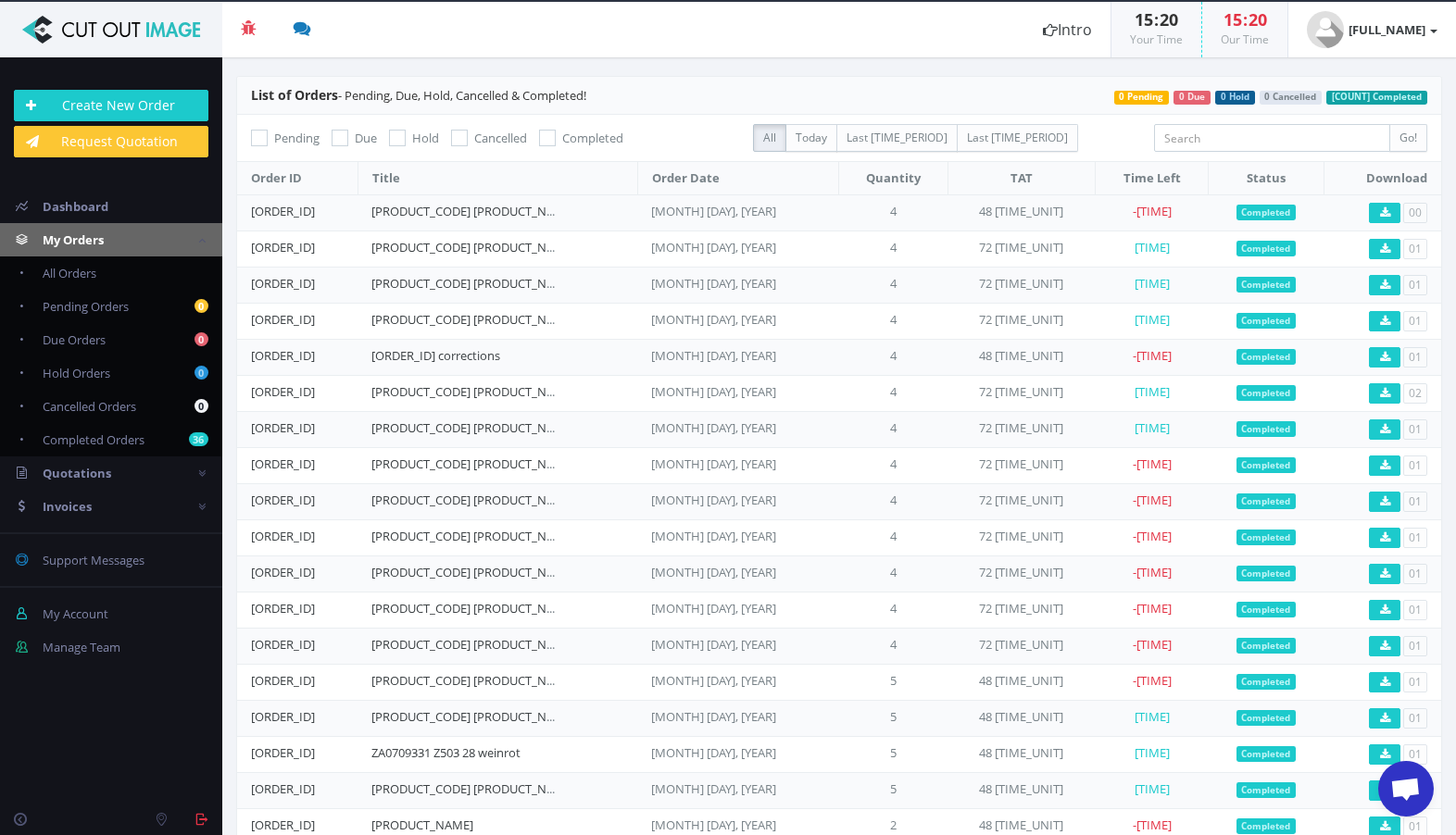 click on "Title" at bounding box center [497, 179] 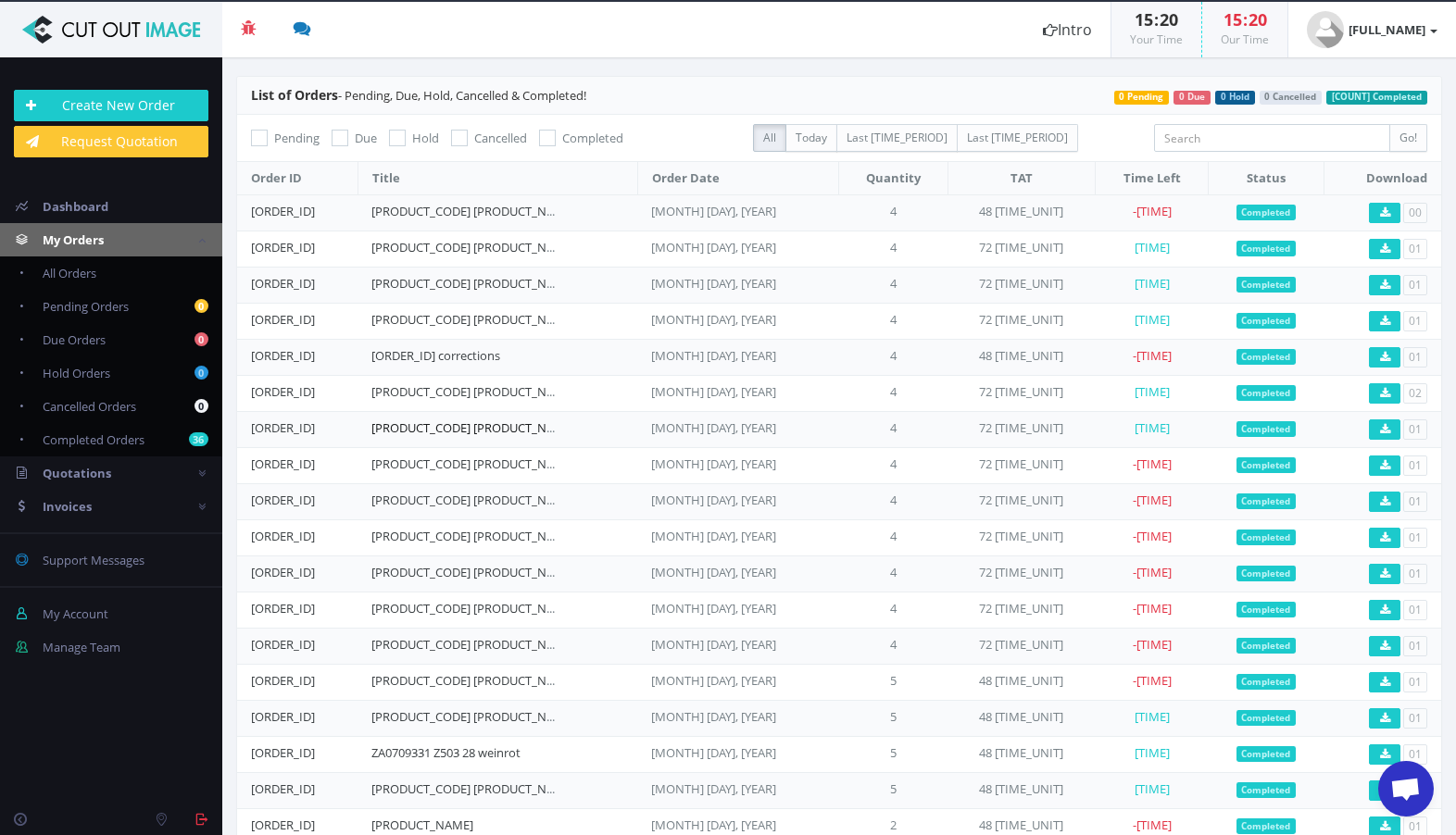 click on "ZA07235 Zündapp Z517 weiß grün CAN" at bounding box center (473, 428) 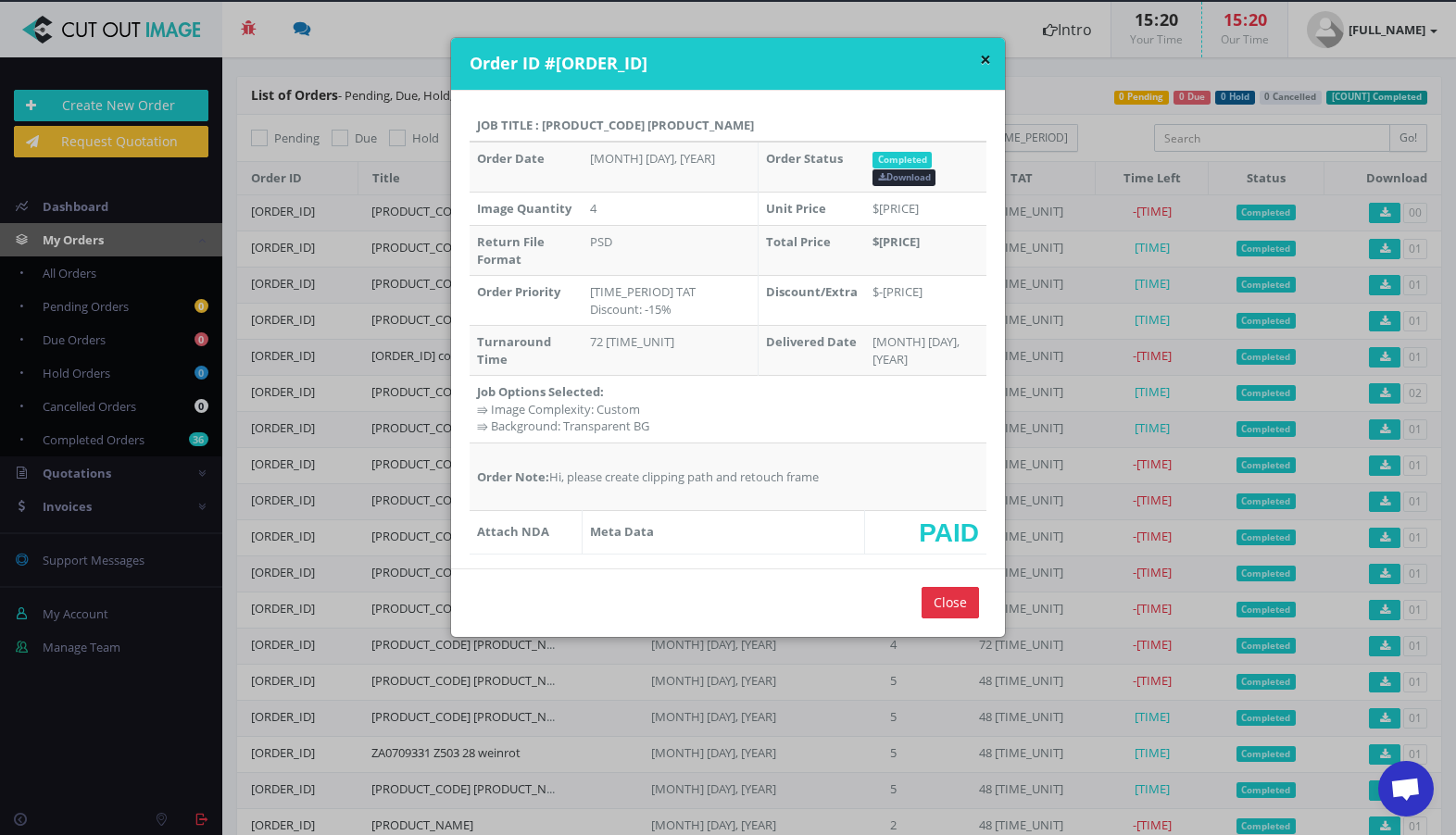 drag, startPoint x: 869, startPoint y: 455, endPoint x: 546, endPoint y: 459, distance: 323.02477 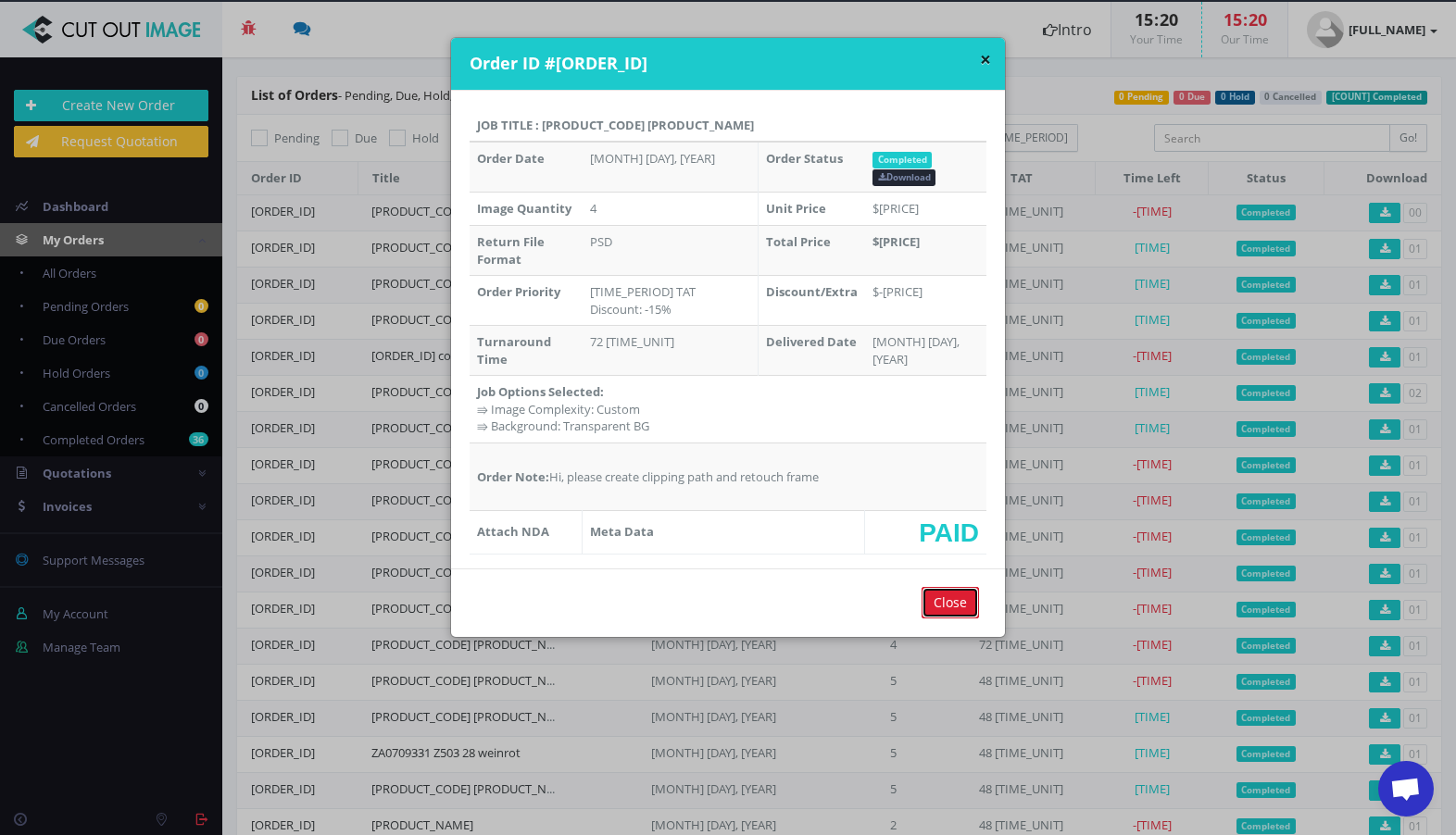 click on "Close" at bounding box center [950, 603] 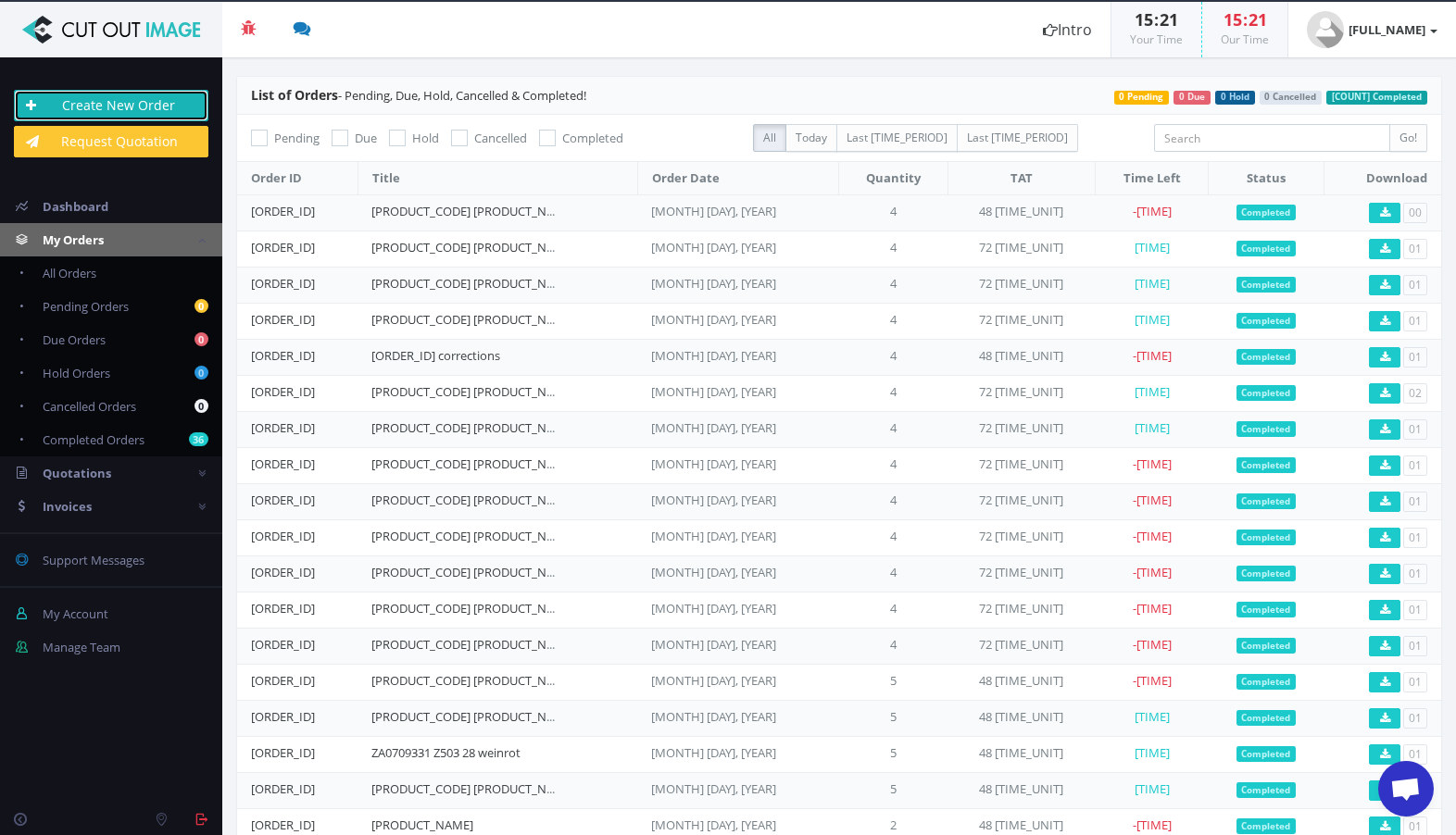 click on "Create New Order" at bounding box center [111, 106] 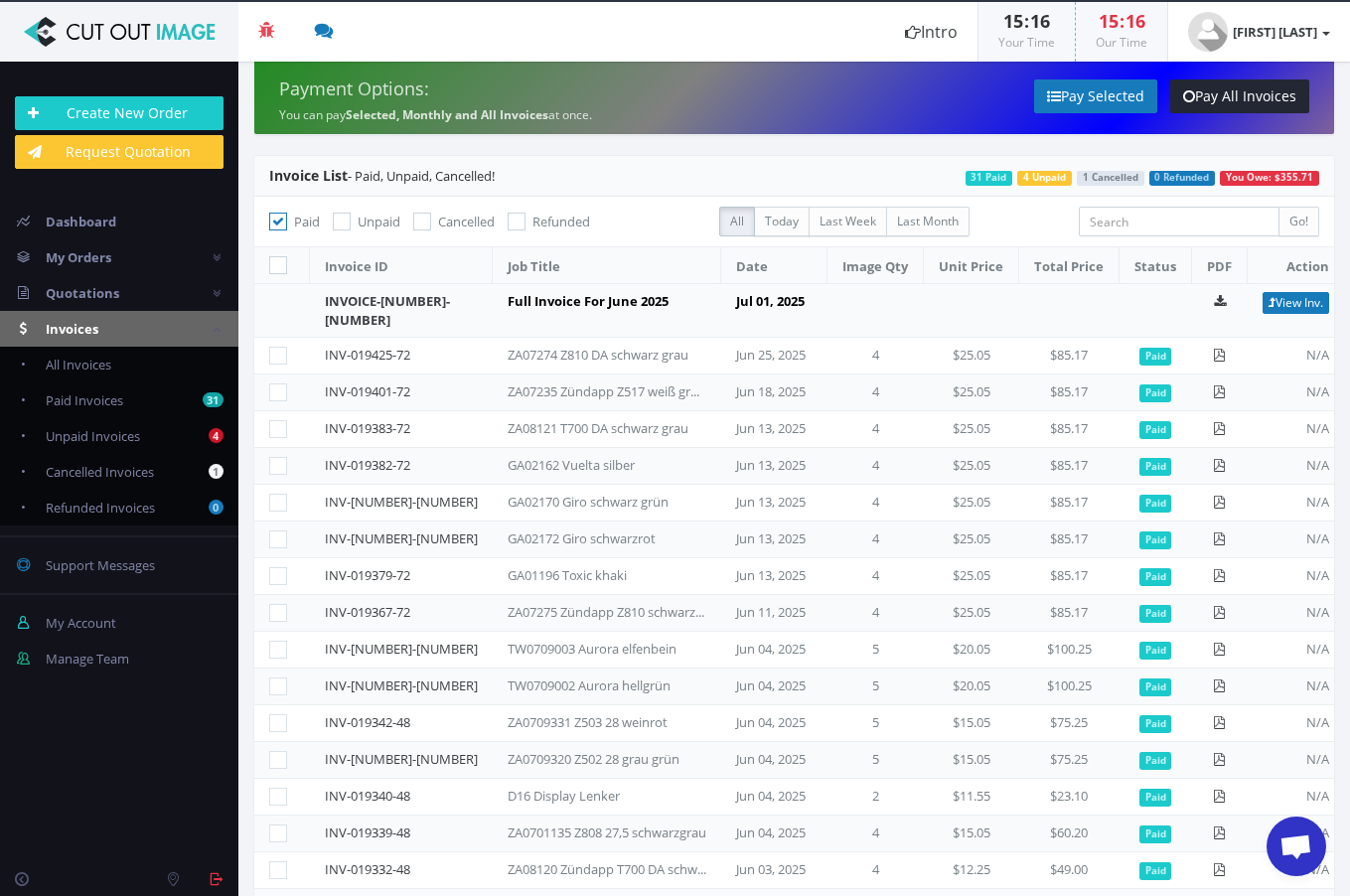 scroll, scrollTop: 0, scrollLeft: 0, axis: both 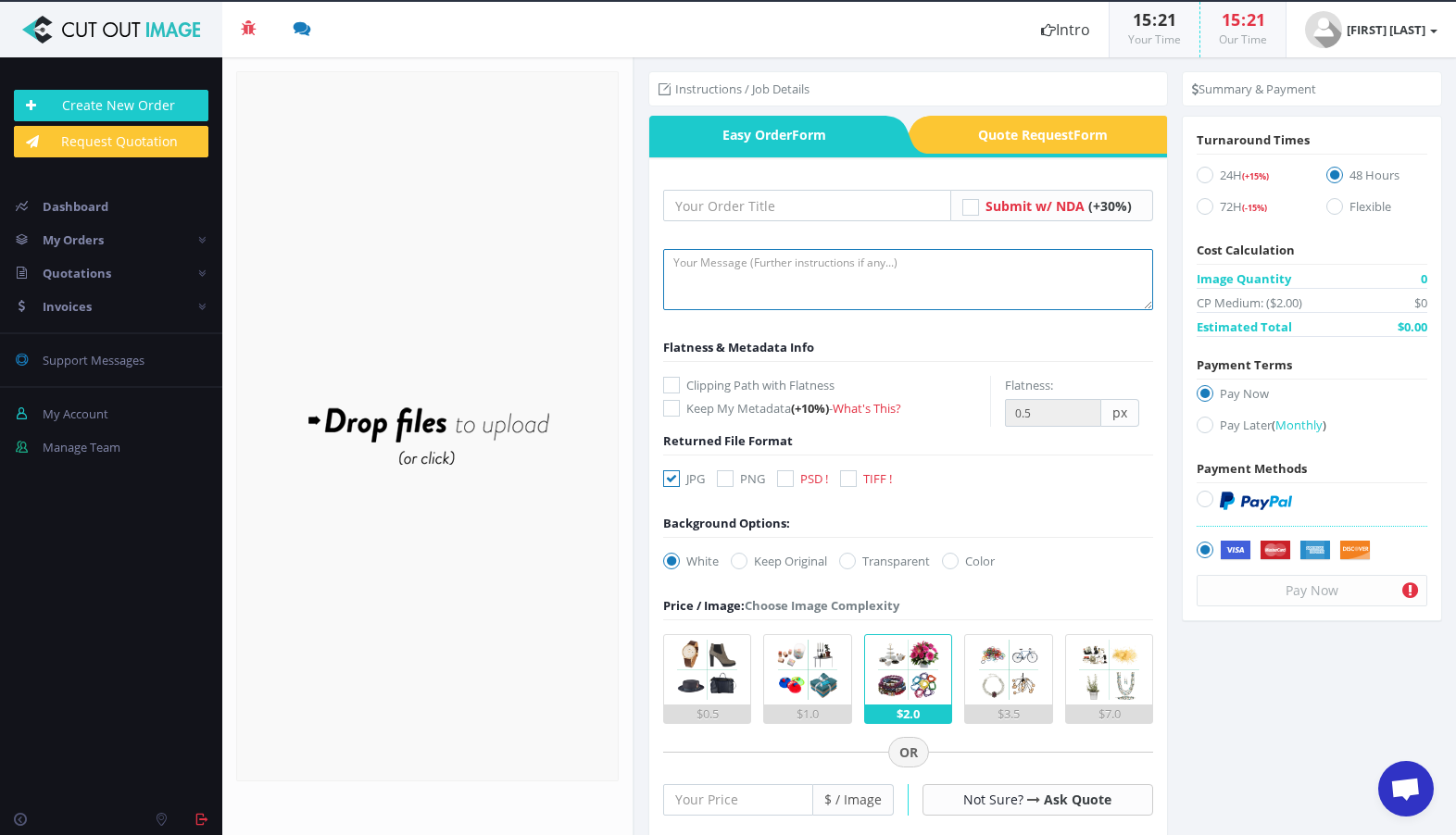 click at bounding box center [908, 280] 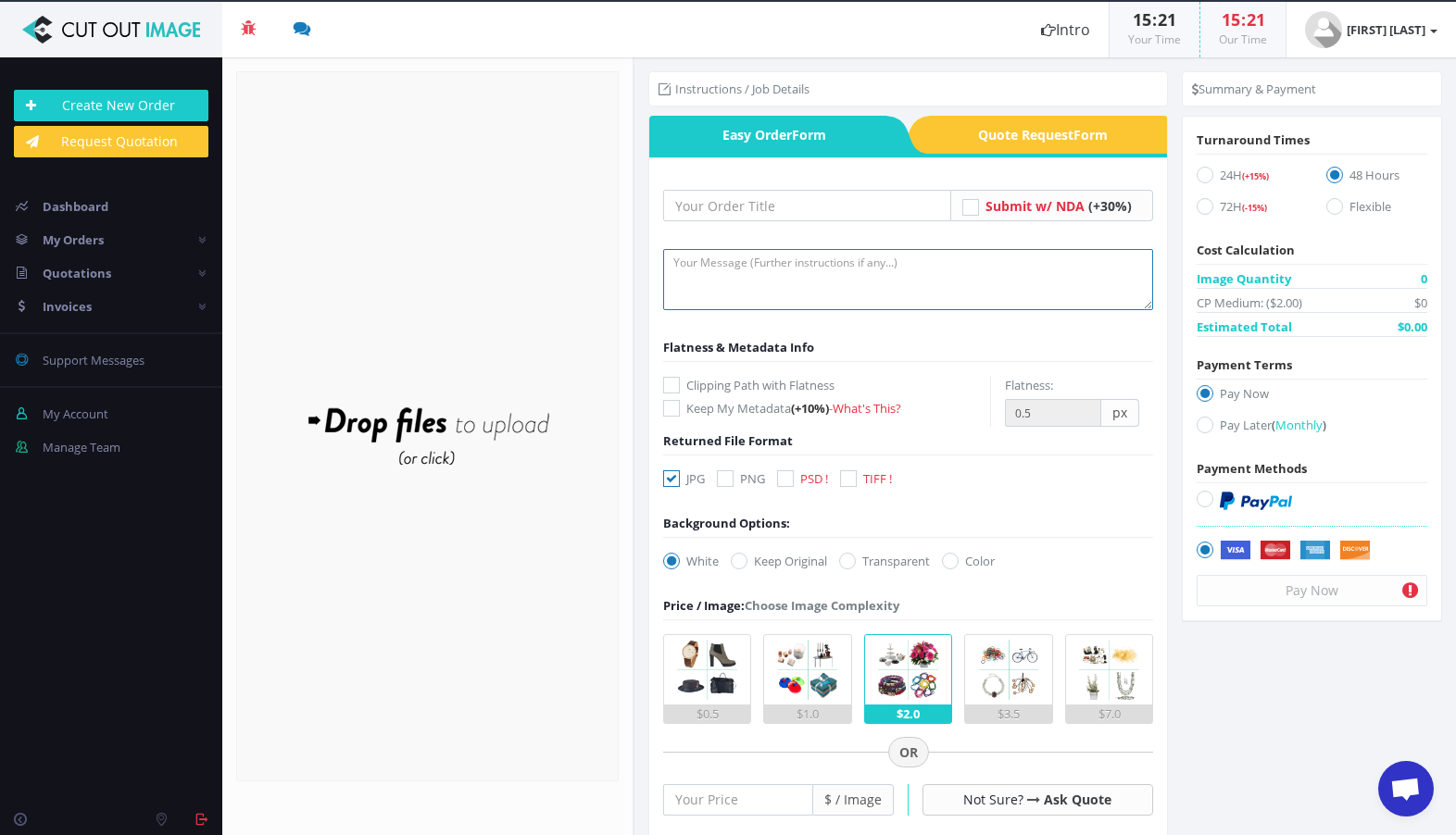paste on "Hi, please create clipping path and retouch frame" 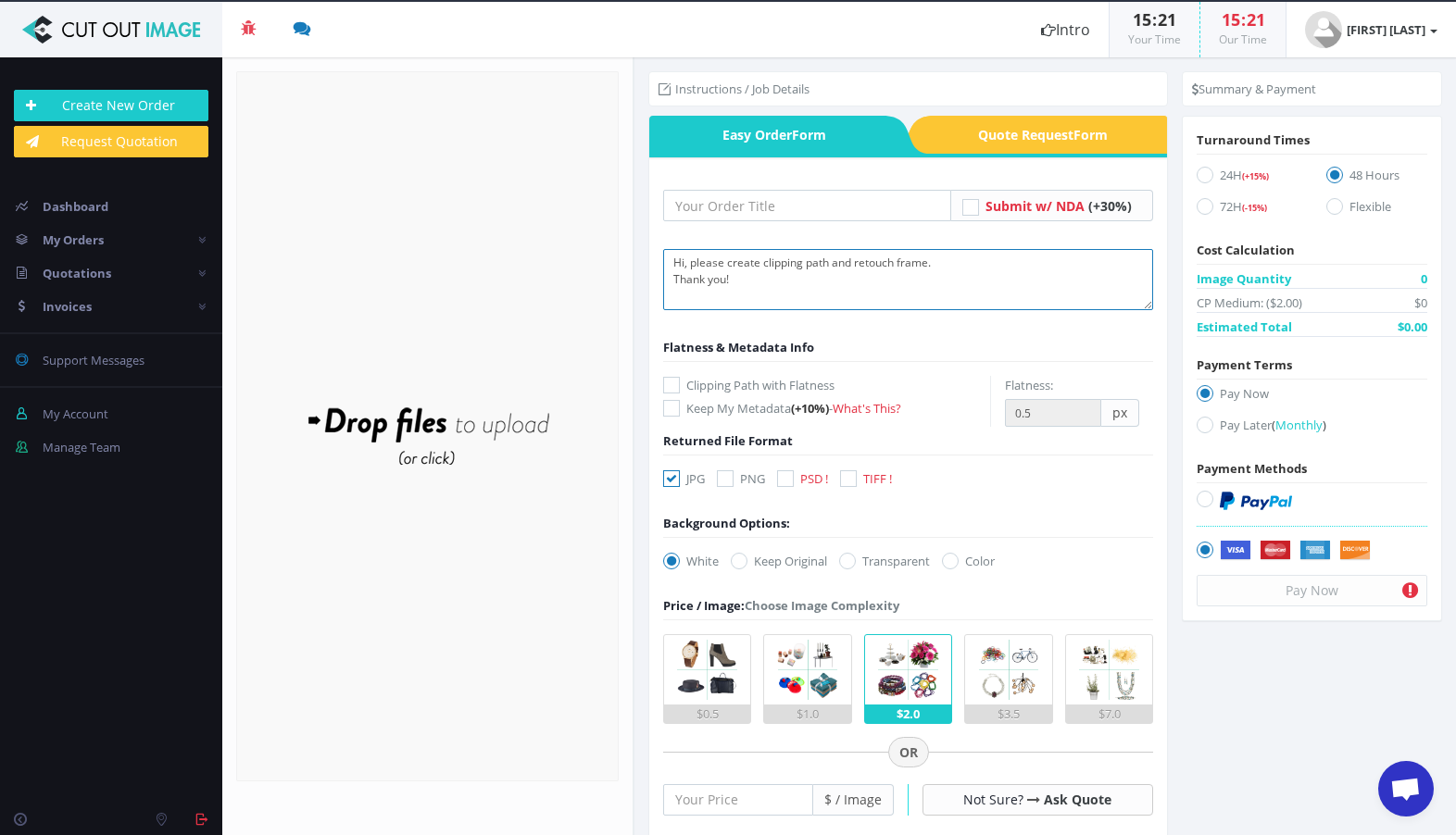 type on "Hi, please create clipping path and retouch frame.
Thank you!" 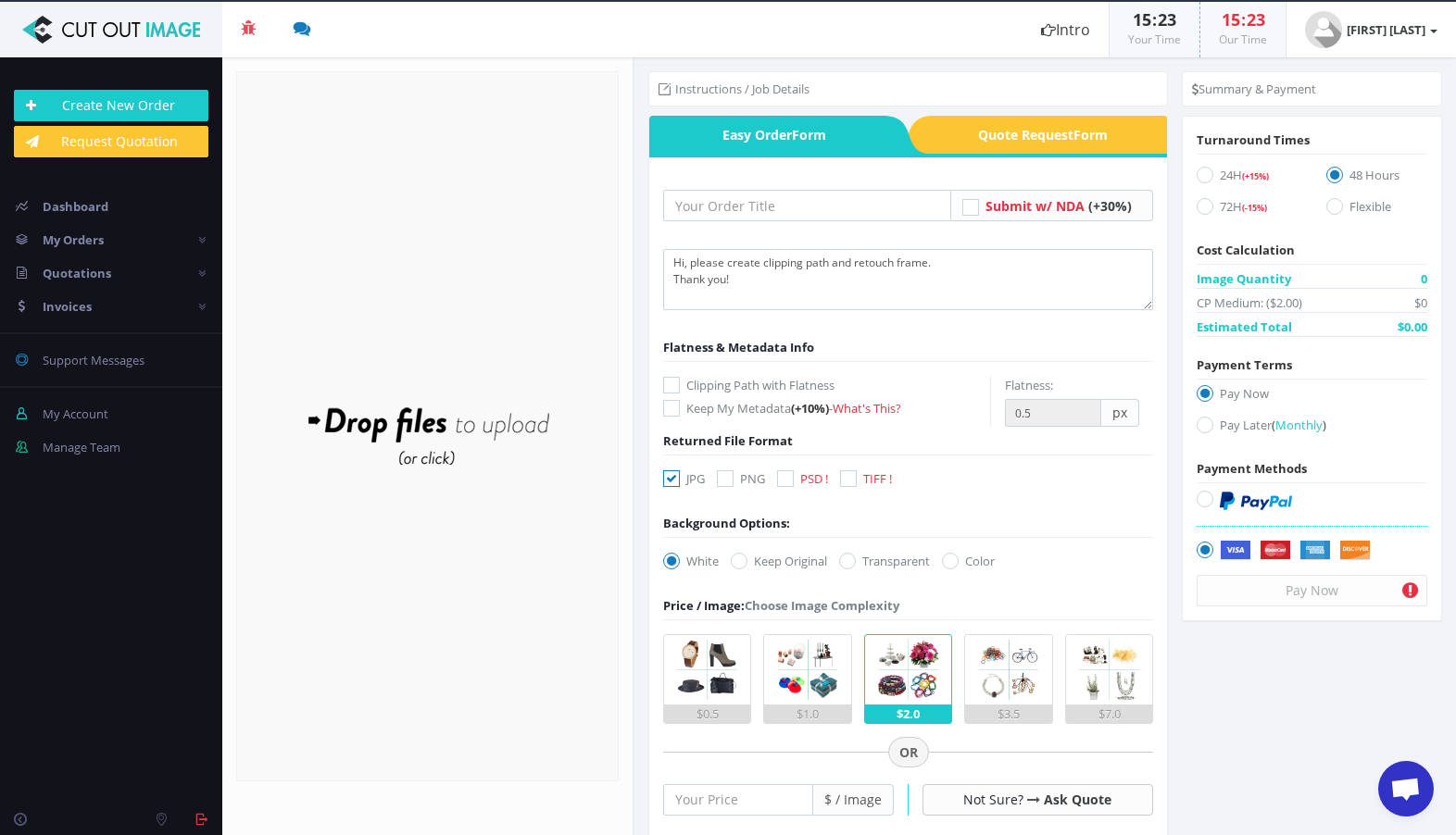 click on "Easy Order  Form" at bounding box center [767, 134] 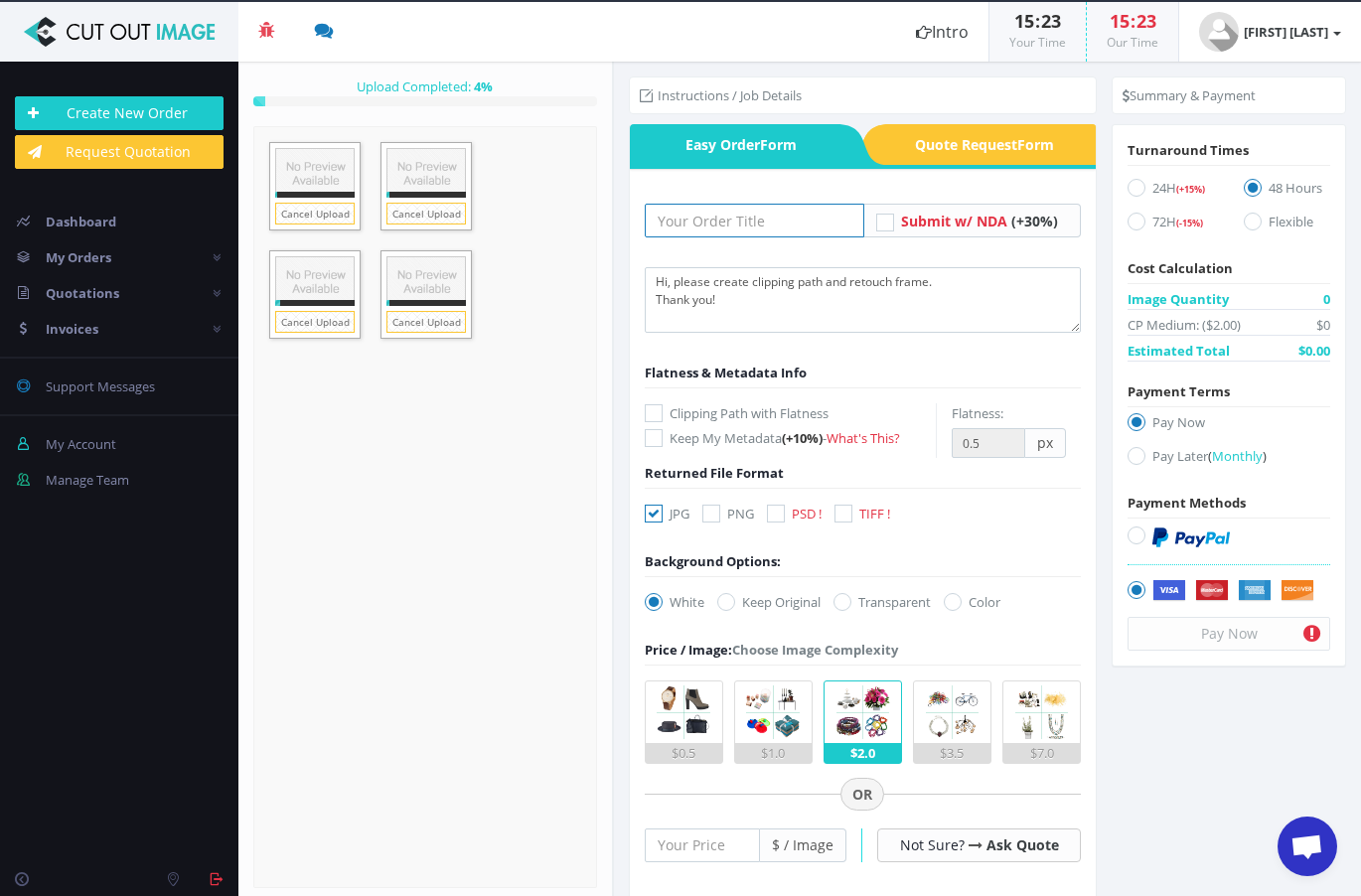click at bounding box center [755, 221] 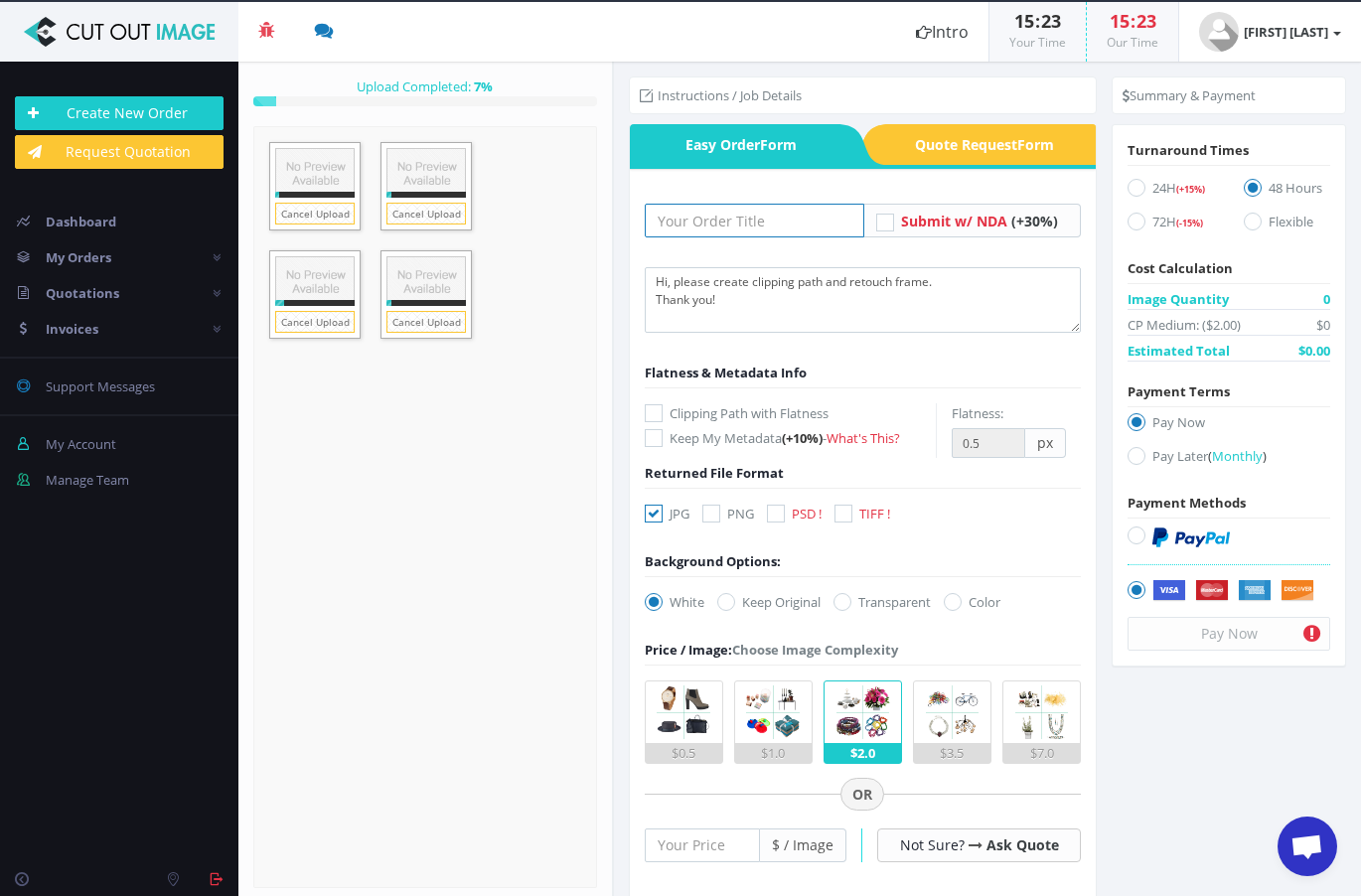 type on "G" 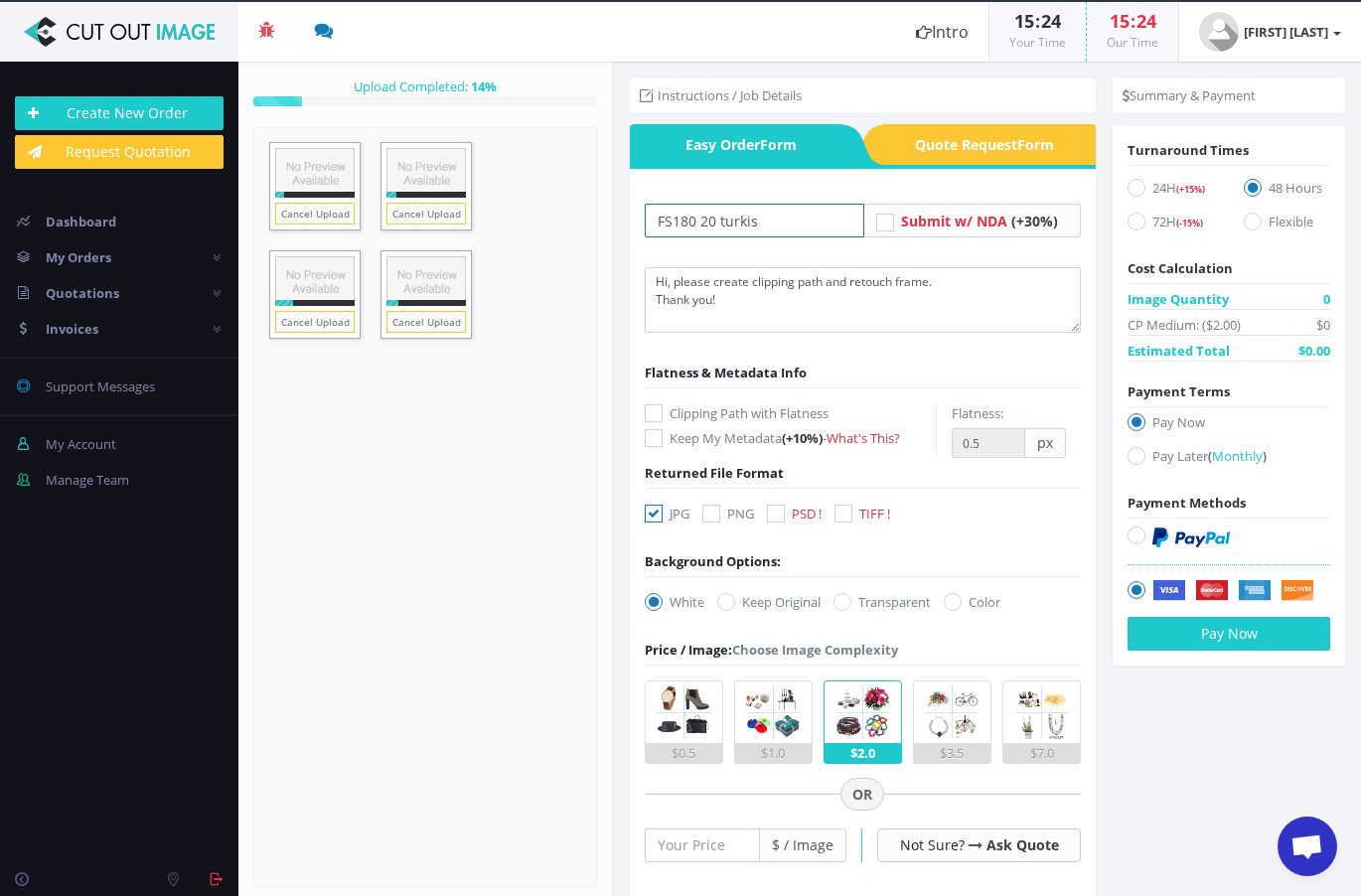 click on "FS180 20 turkis" at bounding box center (755, 221) 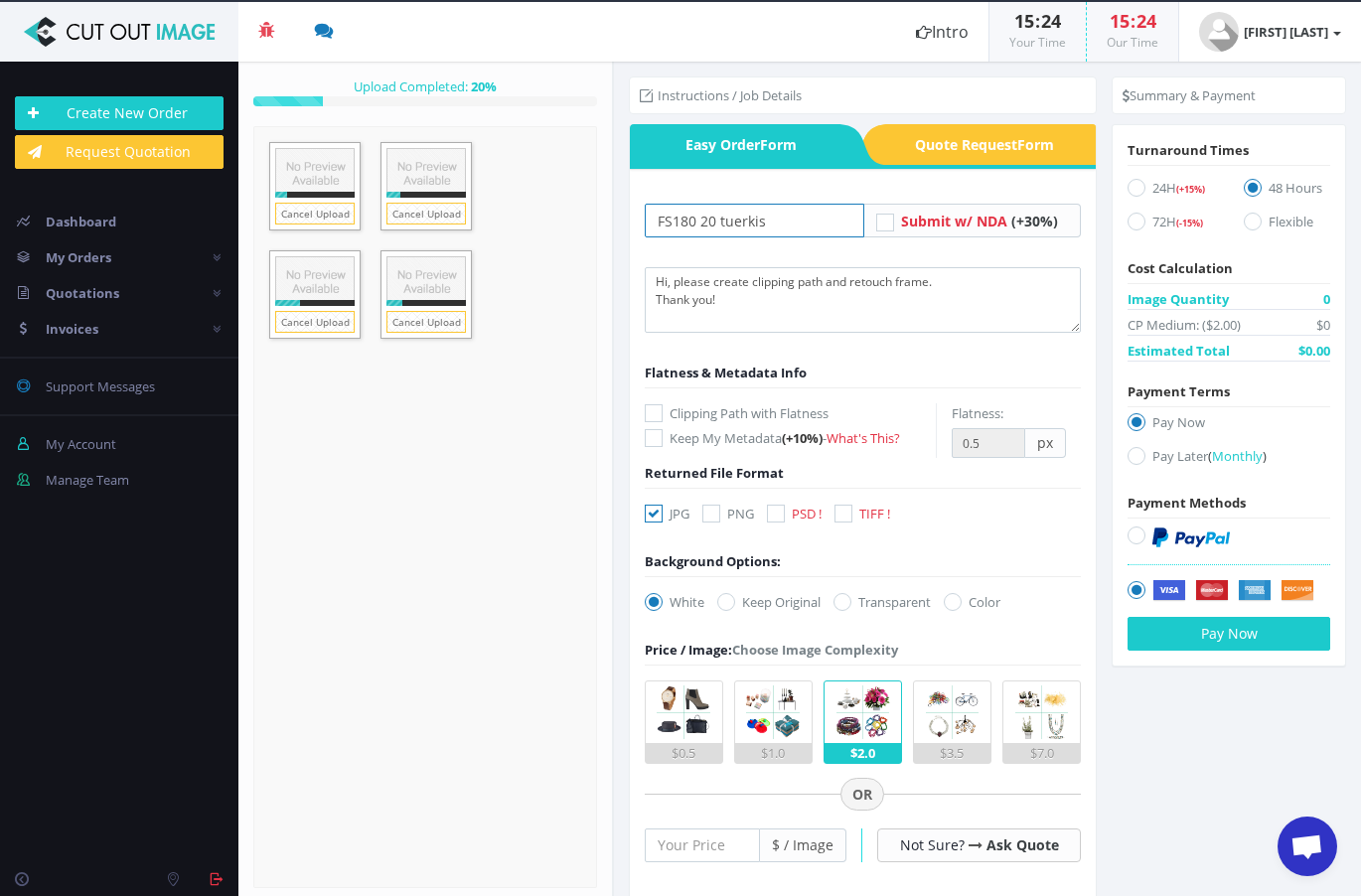 type on "FS180 20 tuerkis" 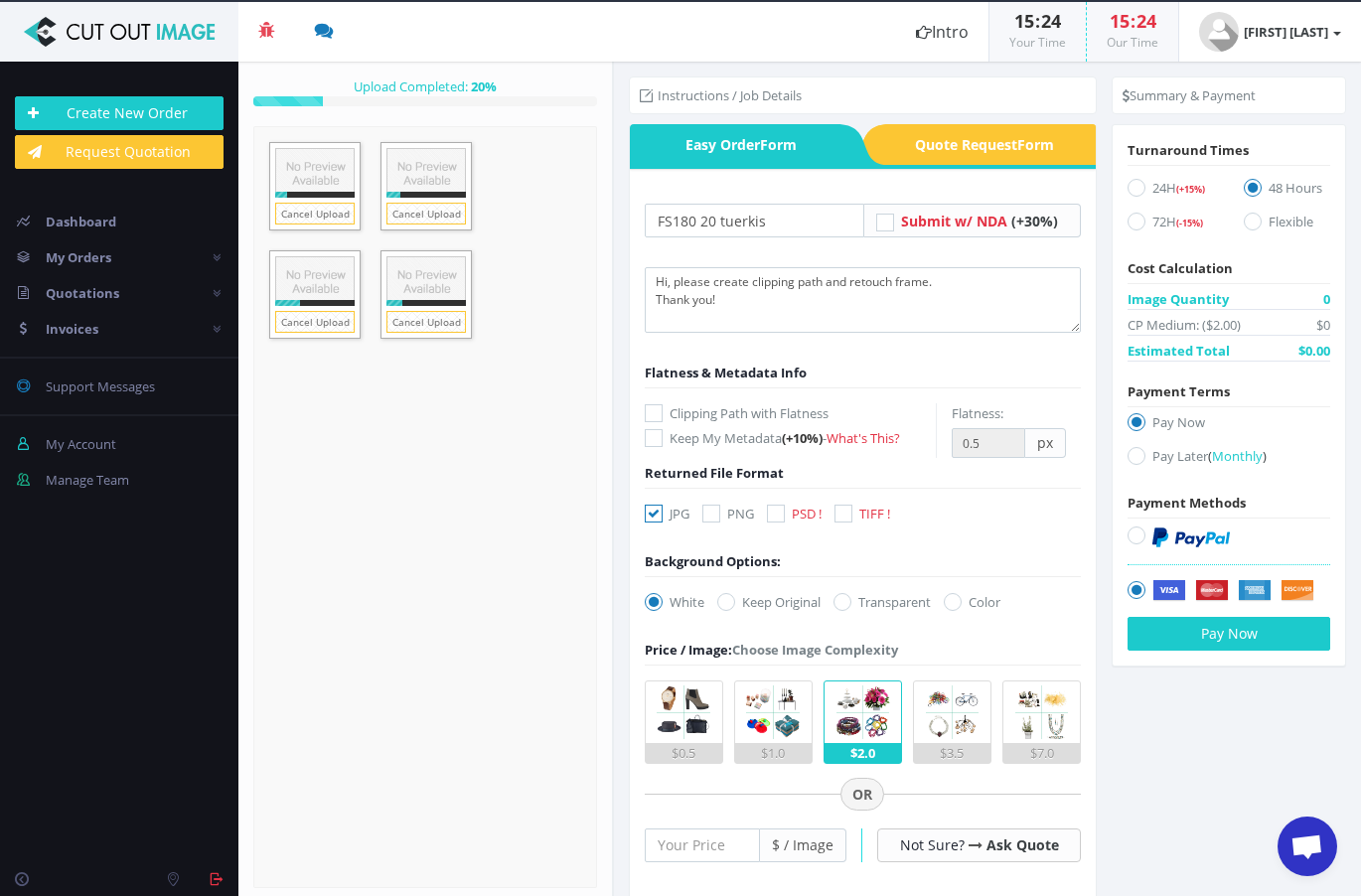 click at bounding box center (654, 413) 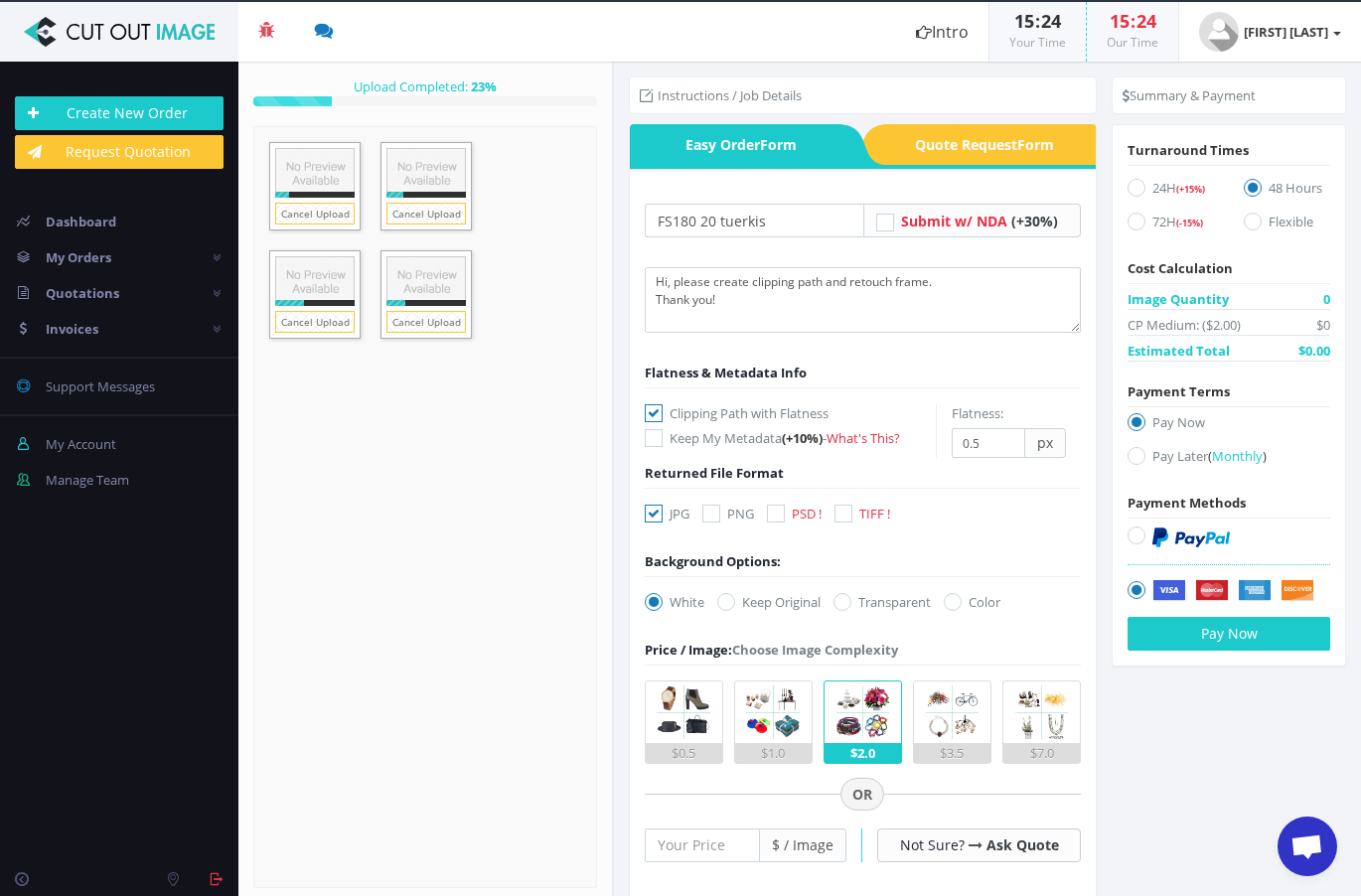 click at bounding box center (654, 514) 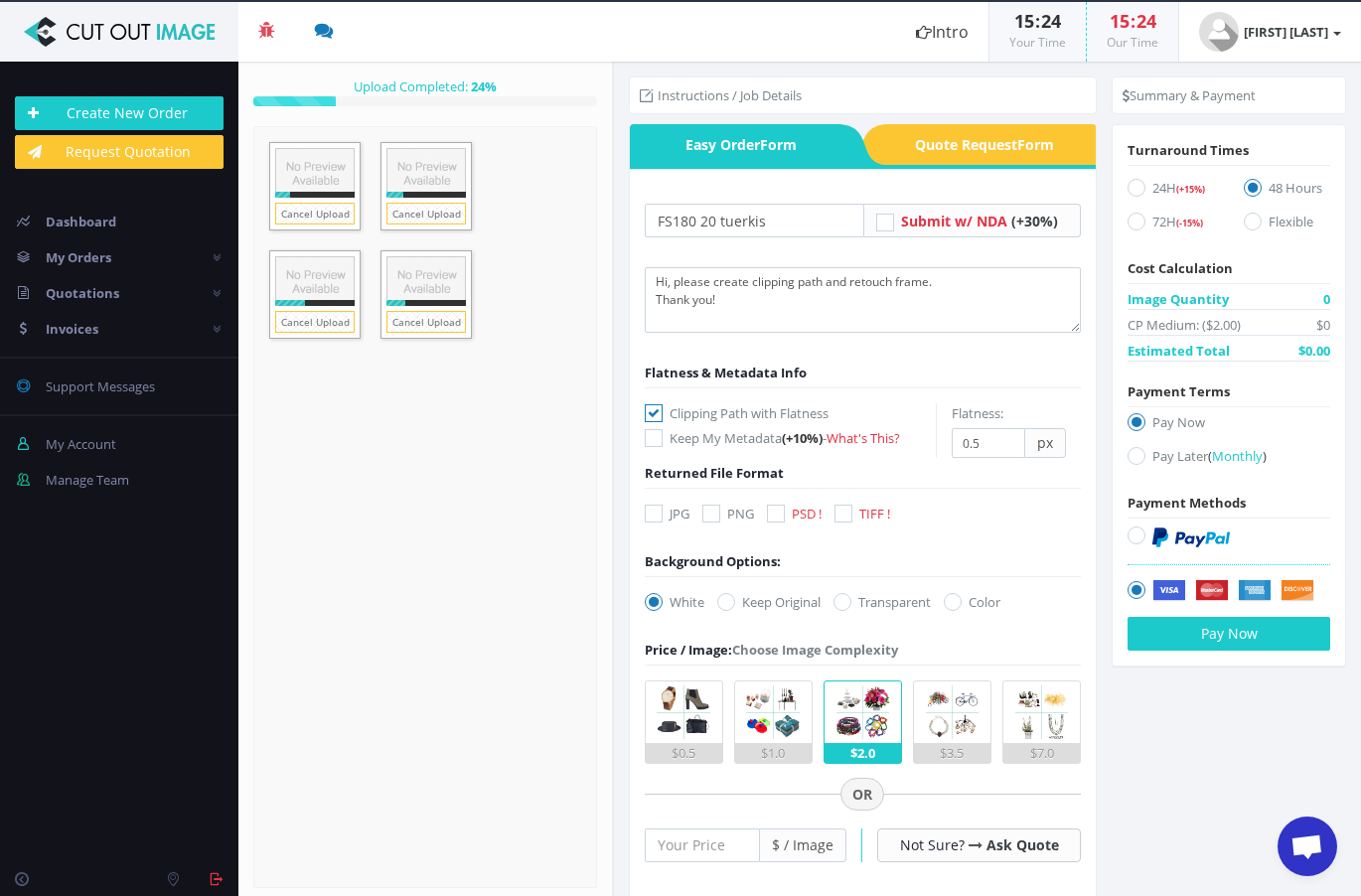 click at bounding box center [776, 514] 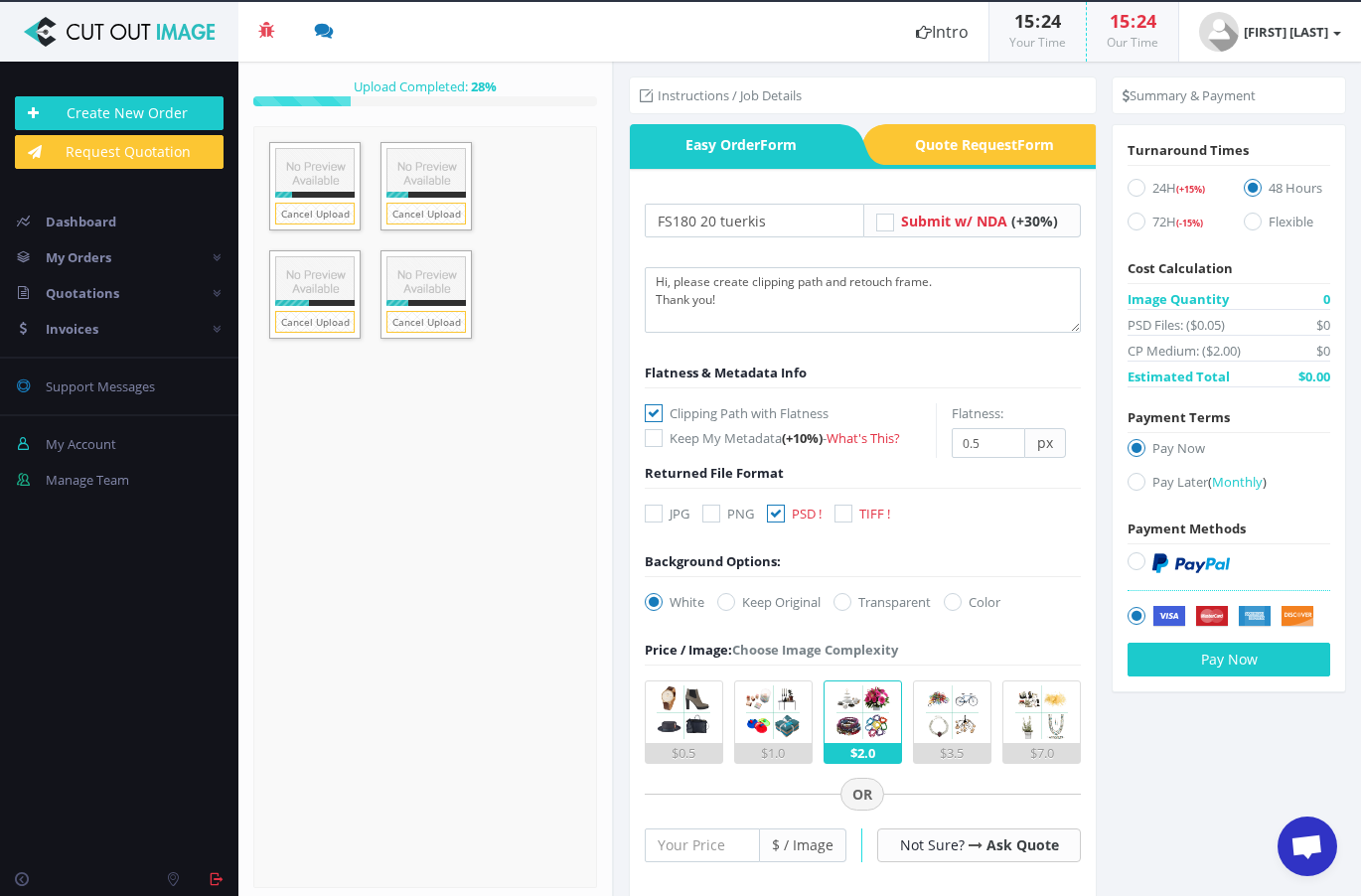 drag, startPoint x: 859, startPoint y: 590, endPoint x: 847, endPoint y: 600, distance: 15.6205 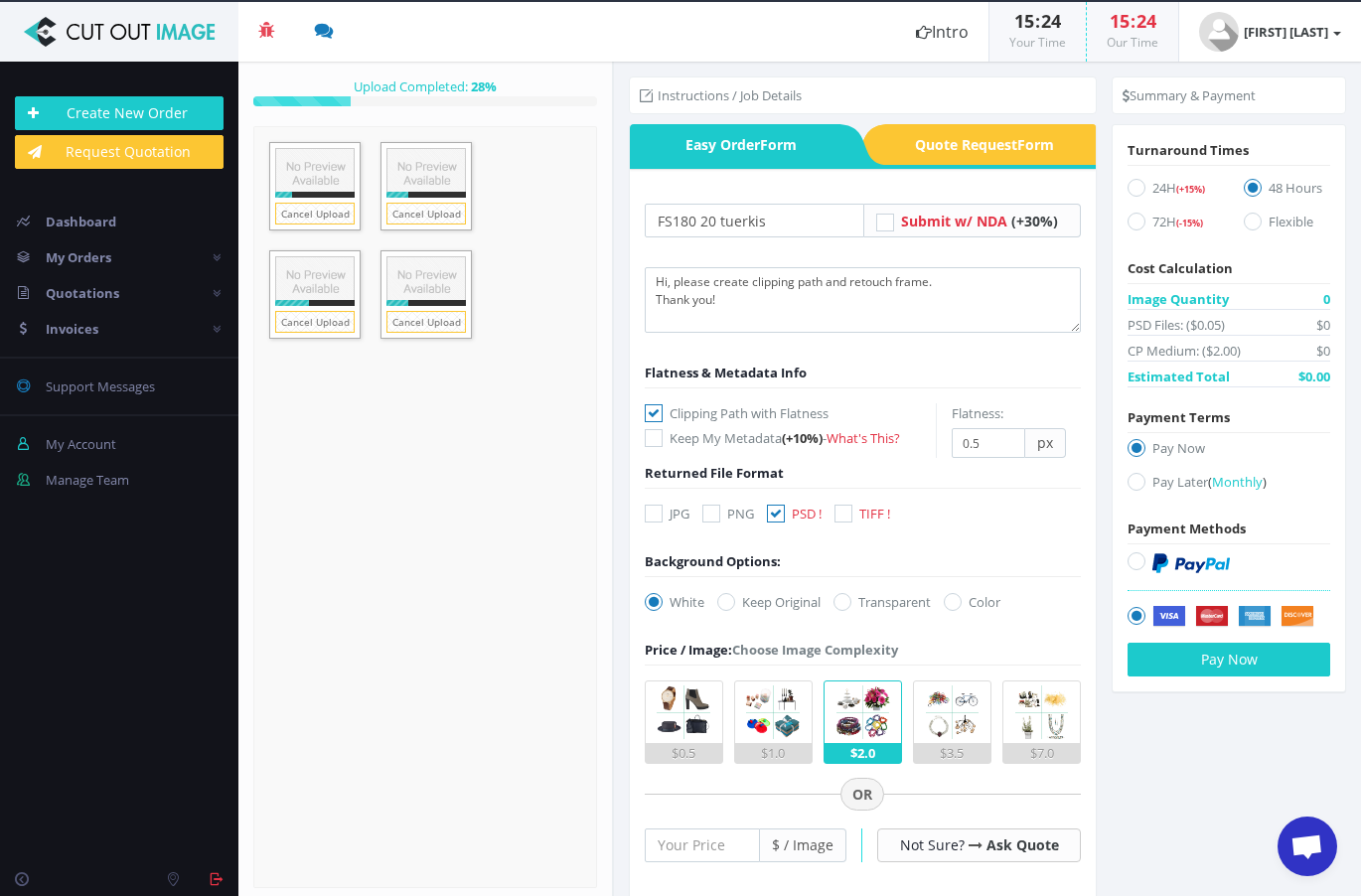 click on "FS180 20 tuerkis
Submit w/ NDA (+30%) Flatness & Metadata Info (+10%)  -" at bounding box center (863, 784) 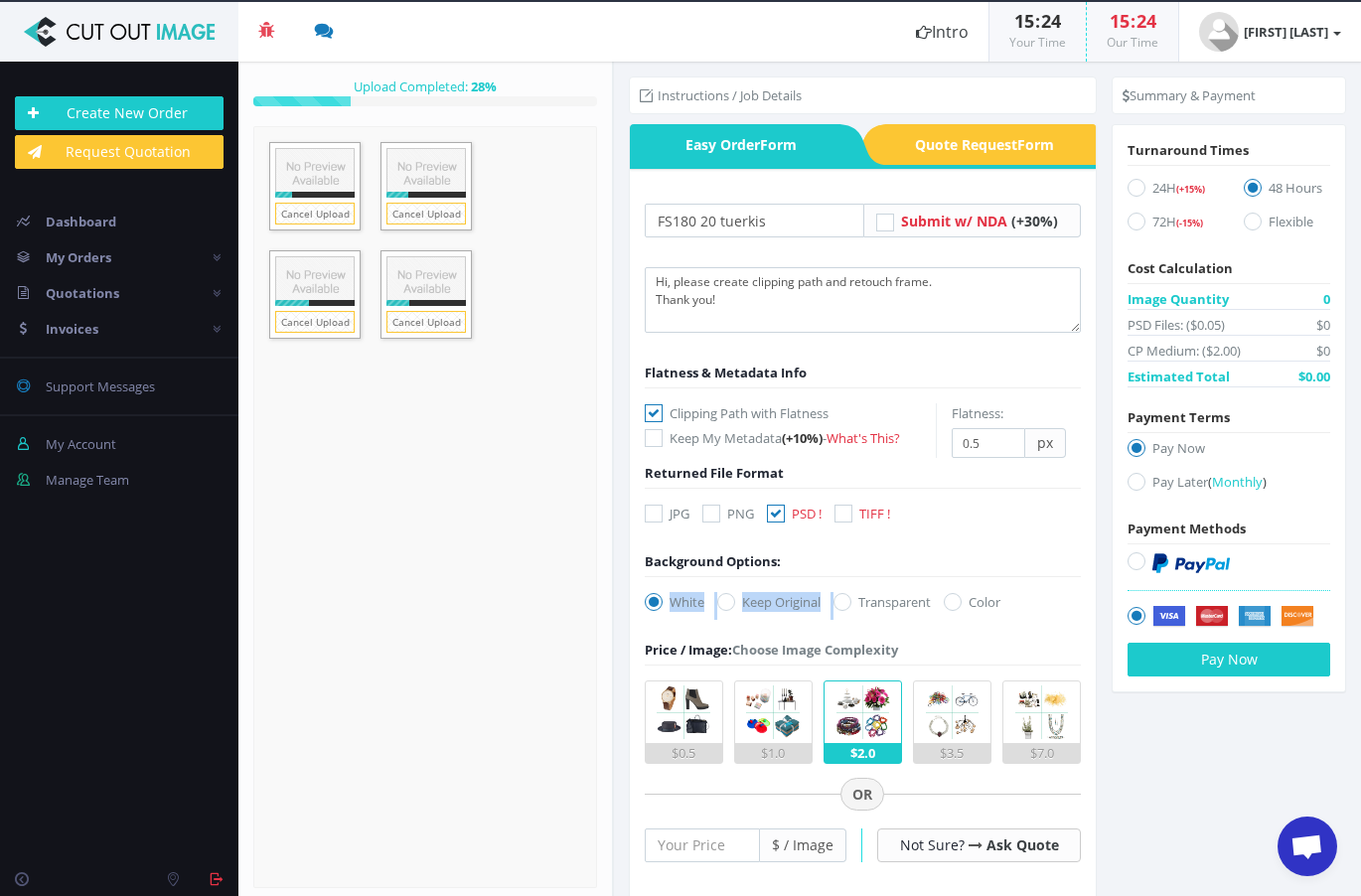 click at bounding box center [842, 602] 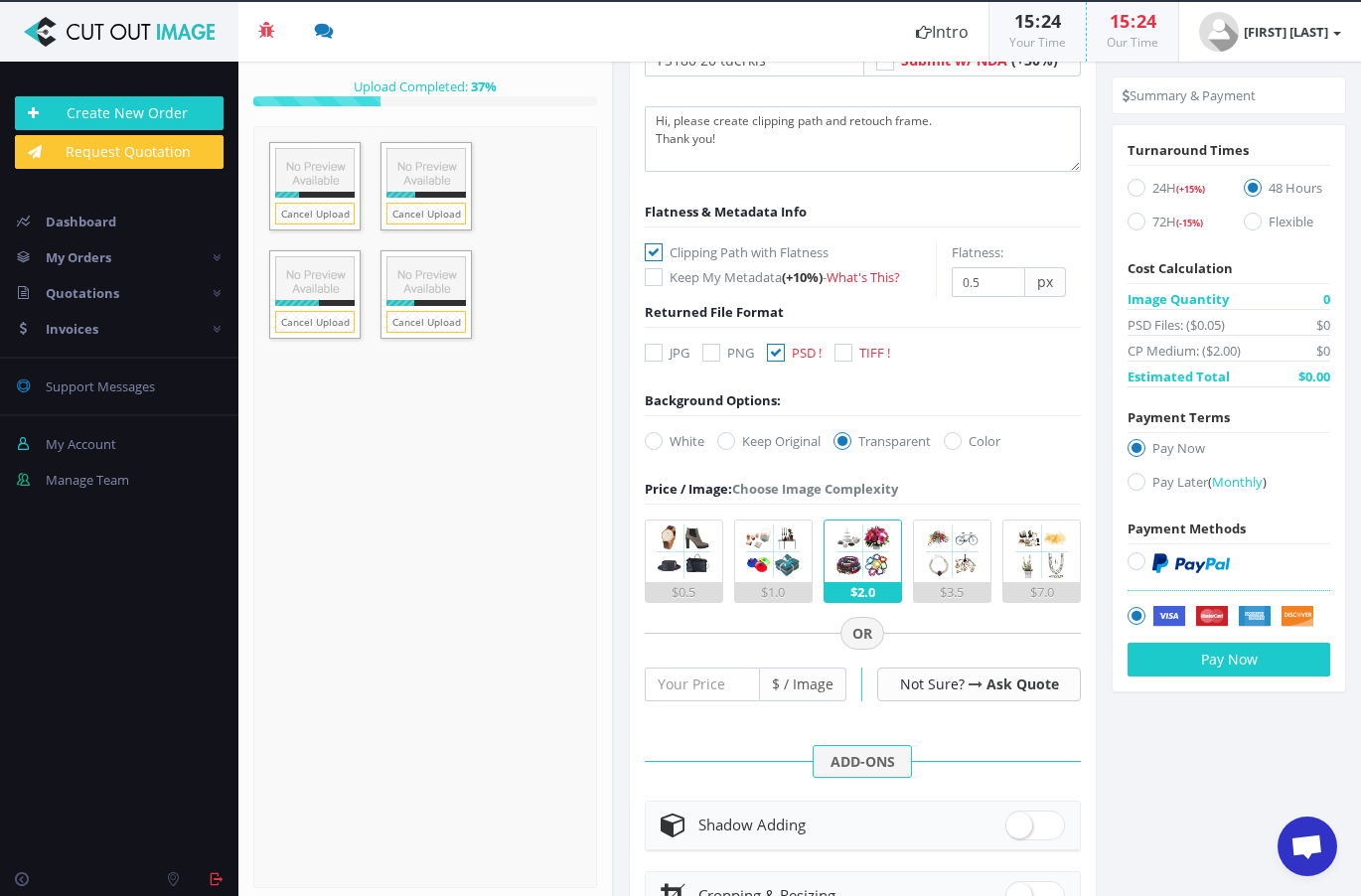 scroll, scrollTop: 199, scrollLeft: 0, axis: vertical 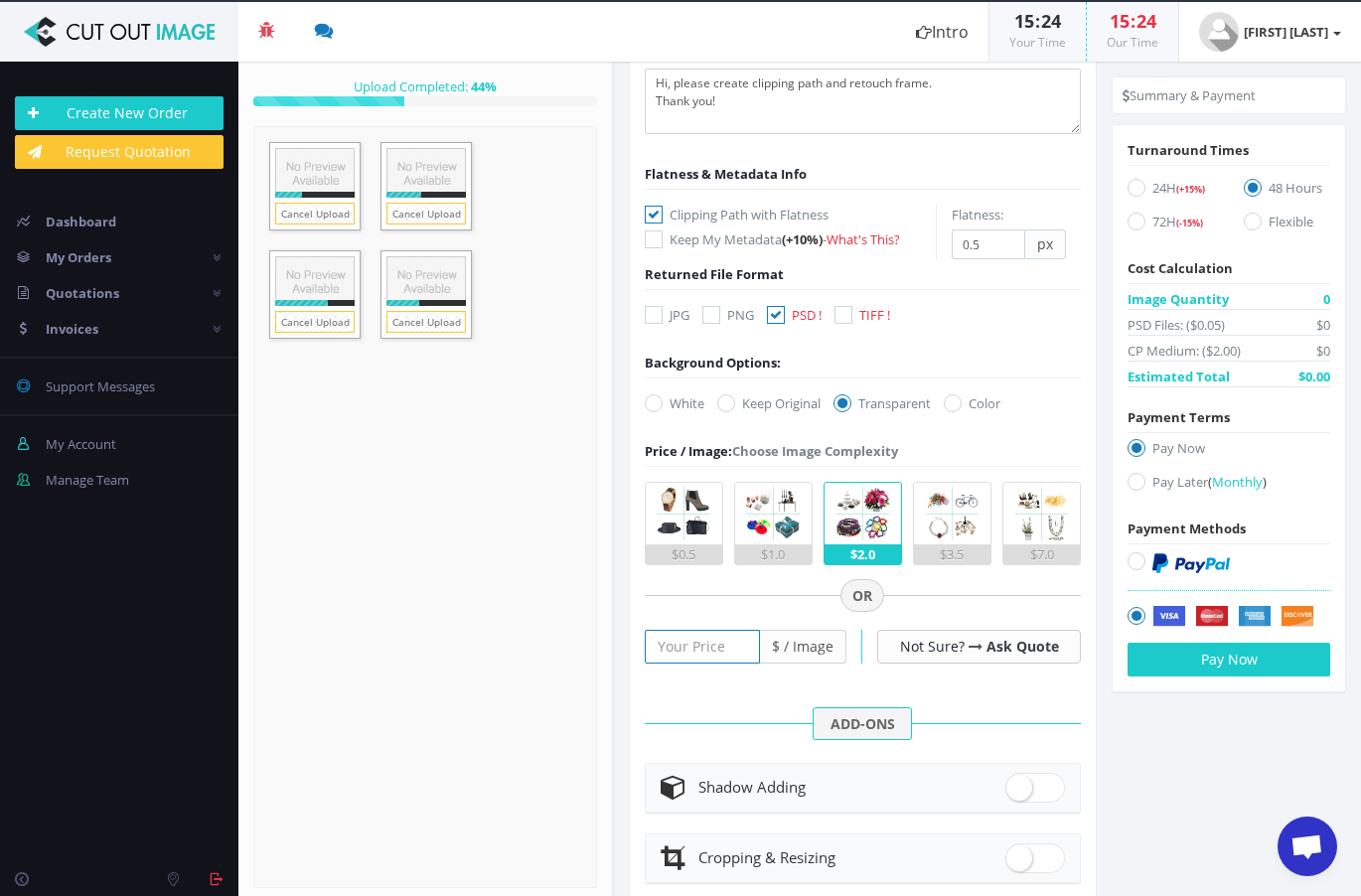 click at bounding box center [702, 647] 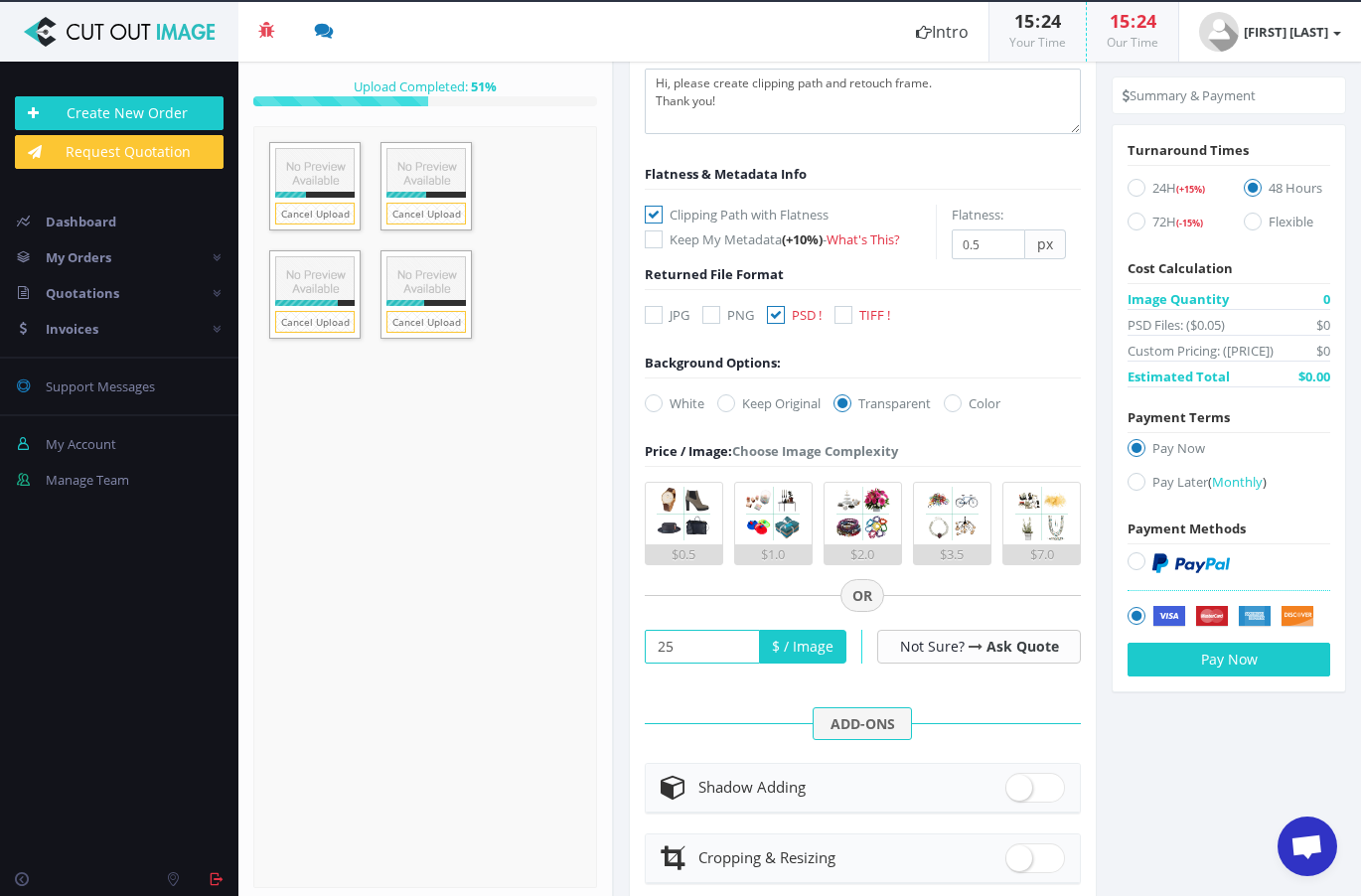type on "25" 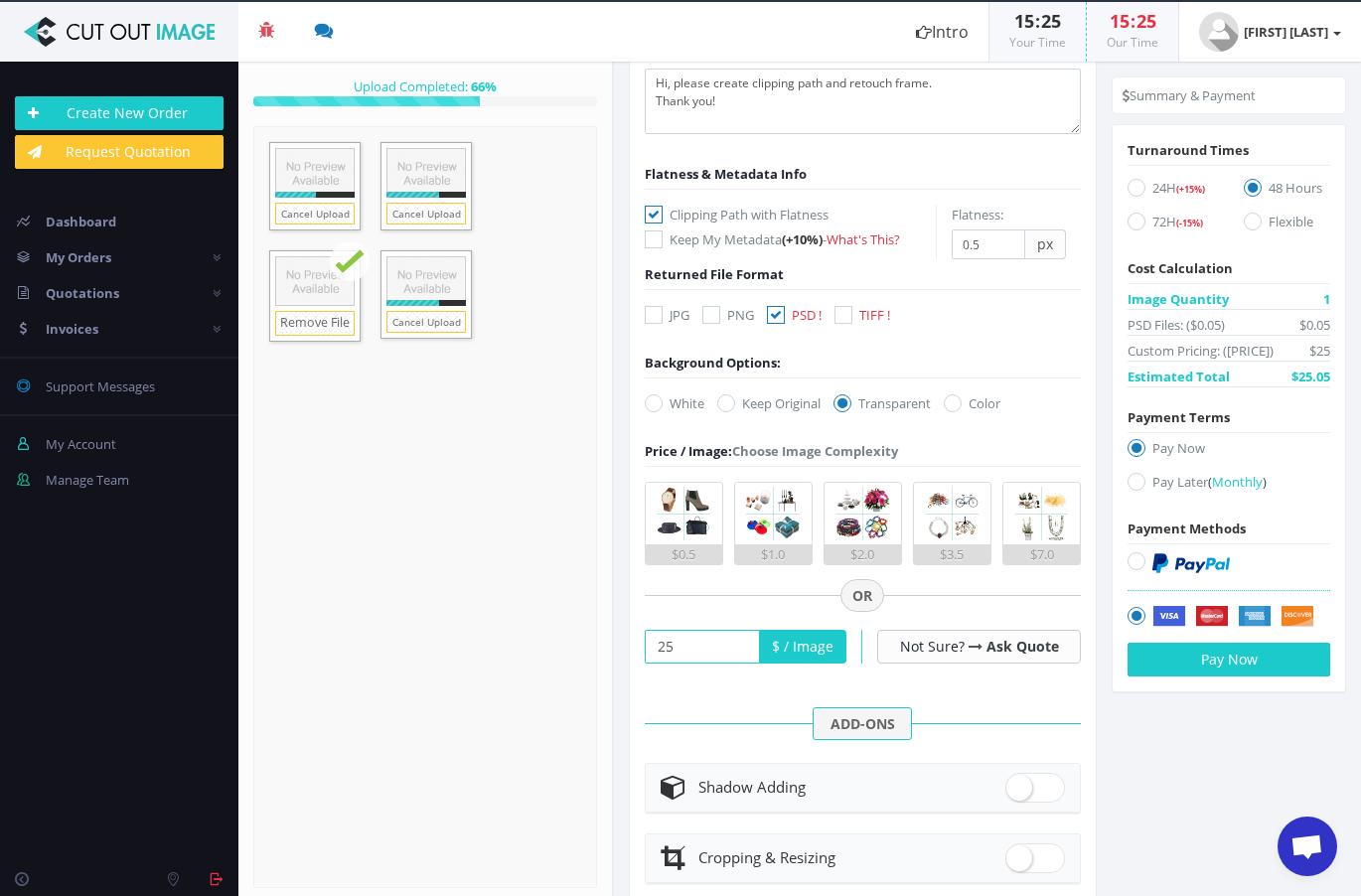 click at bounding box center (1136, 222) 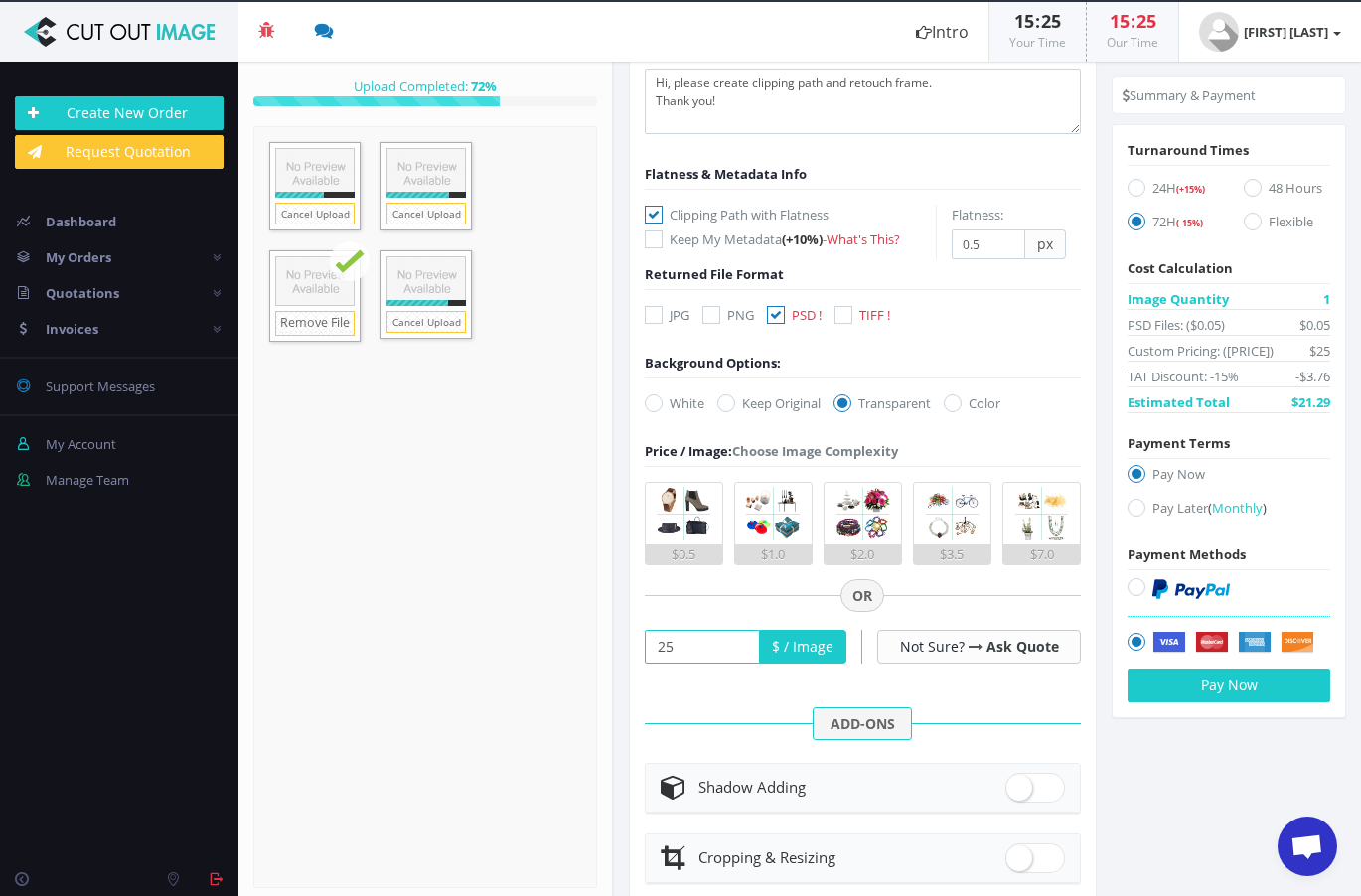 click at bounding box center [1136, 508] 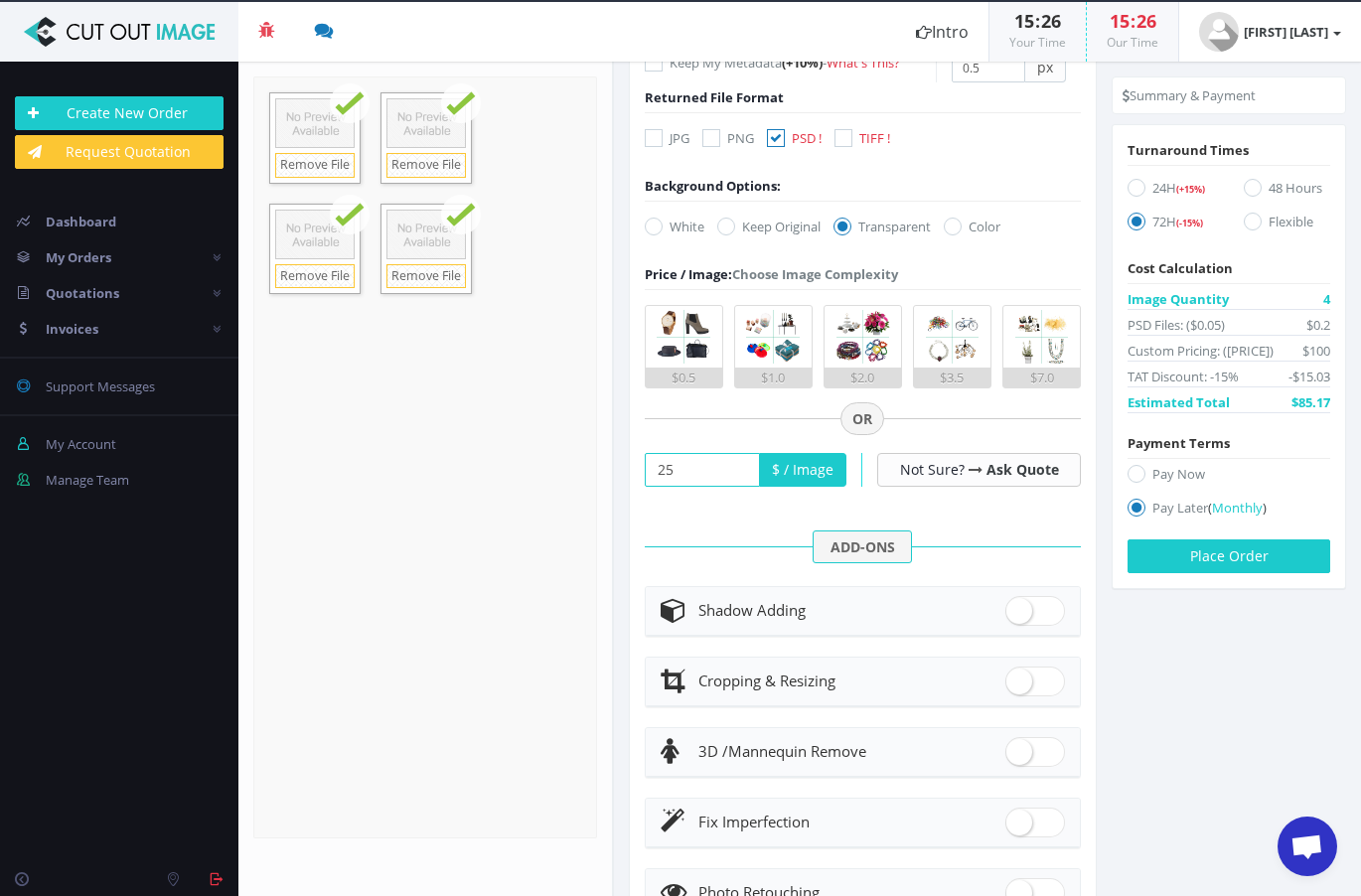 scroll, scrollTop: 538, scrollLeft: 0, axis: vertical 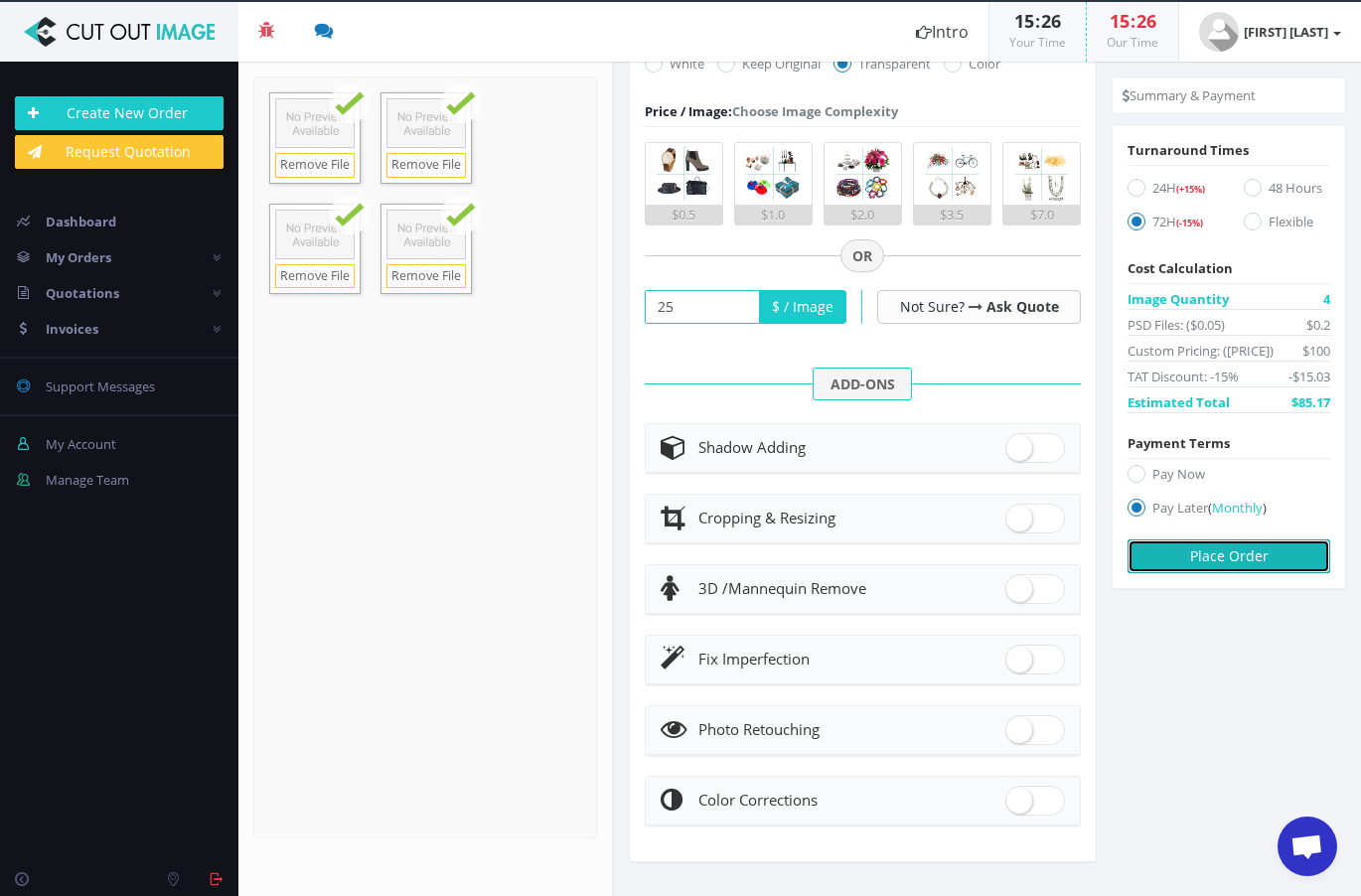 click on "Place Order" at bounding box center (1229, 556) 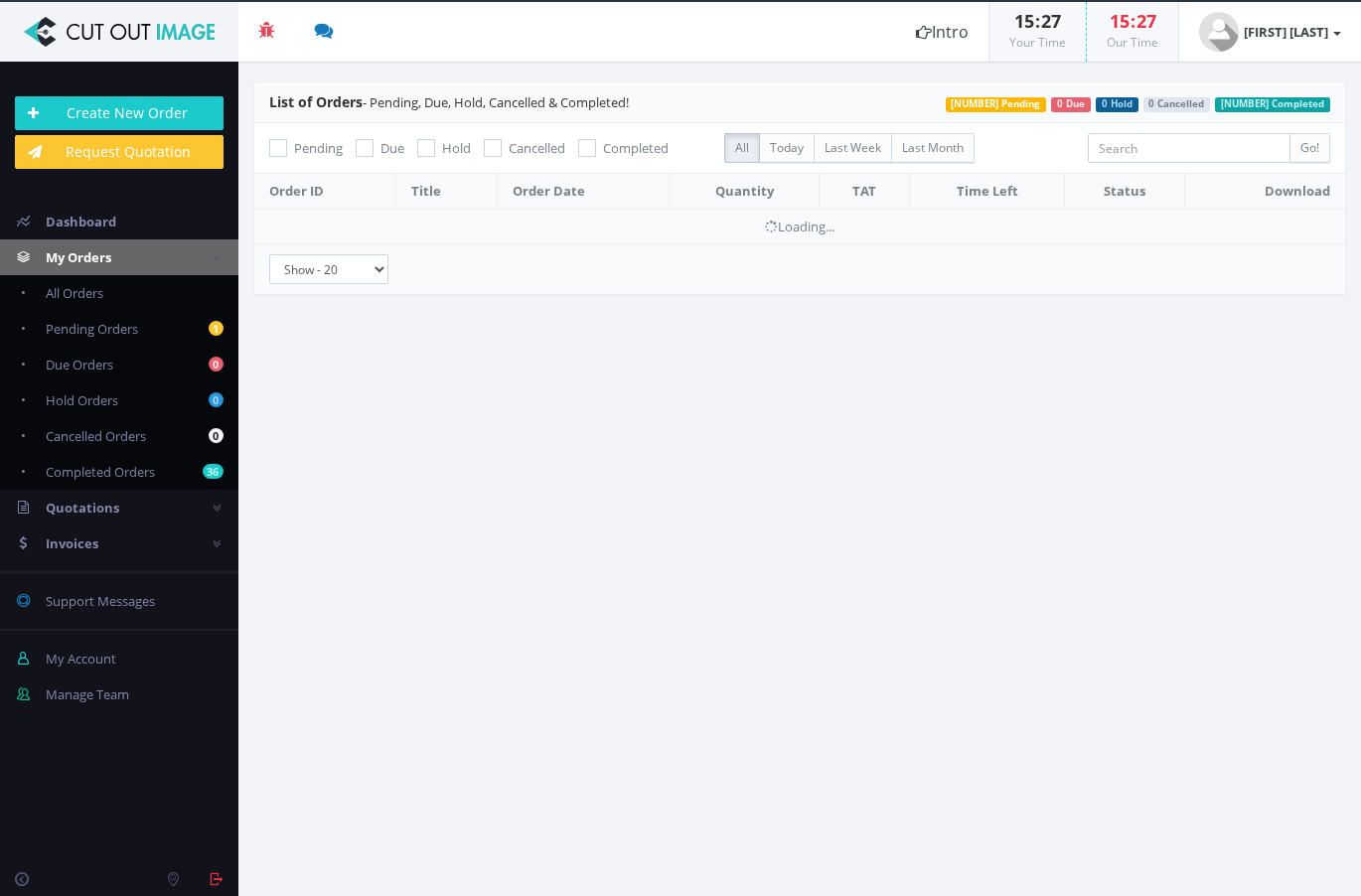 scroll, scrollTop: 0, scrollLeft: 0, axis: both 